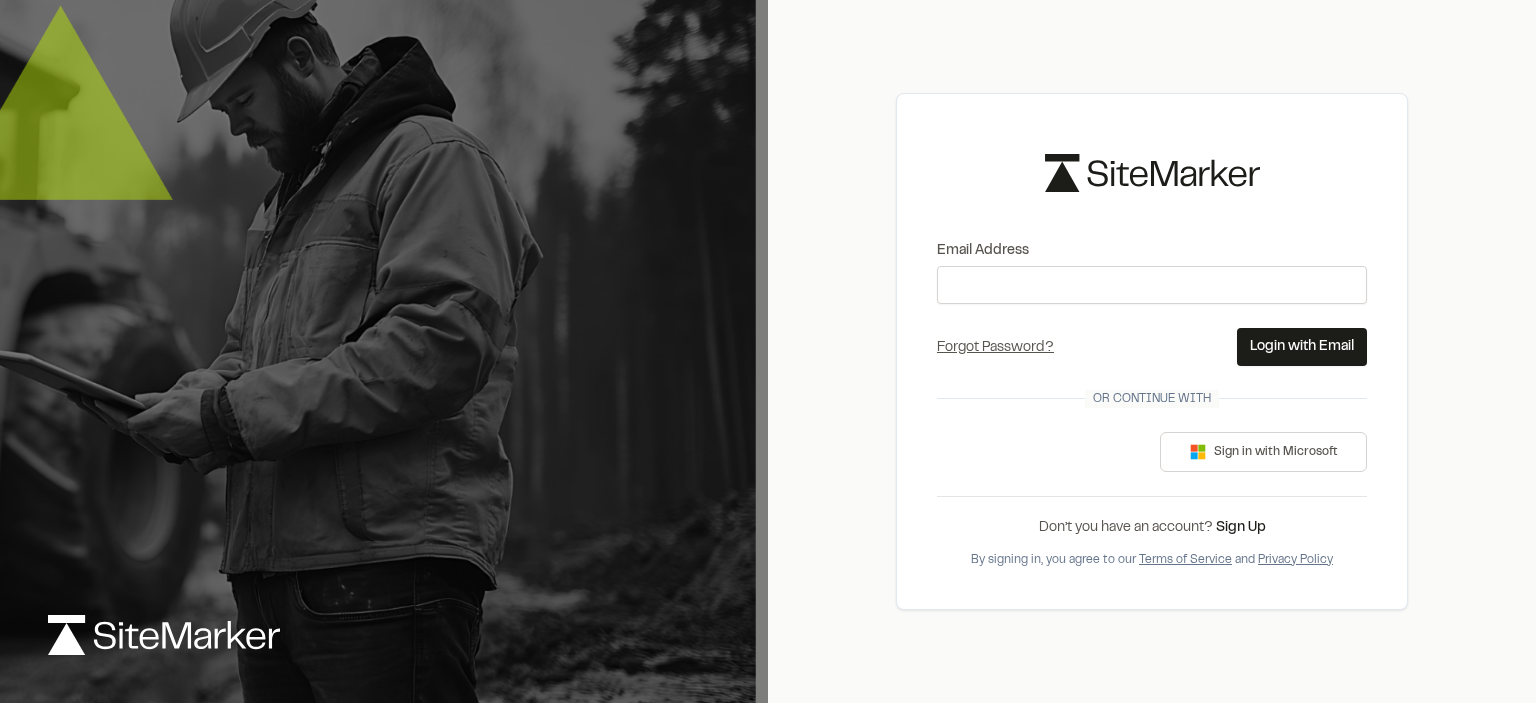 scroll, scrollTop: 0, scrollLeft: 0, axis: both 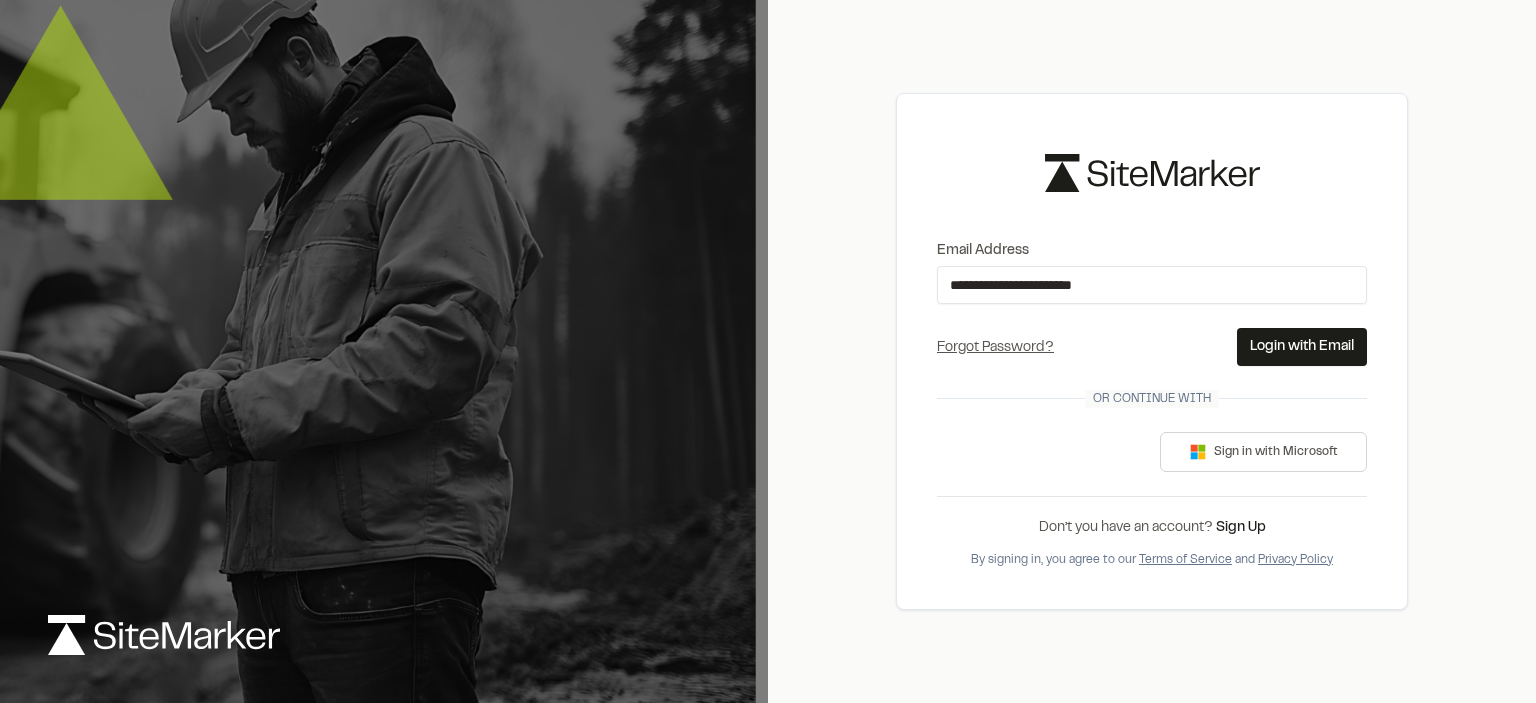 click on "Login with Email" at bounding box center [1302, 347] 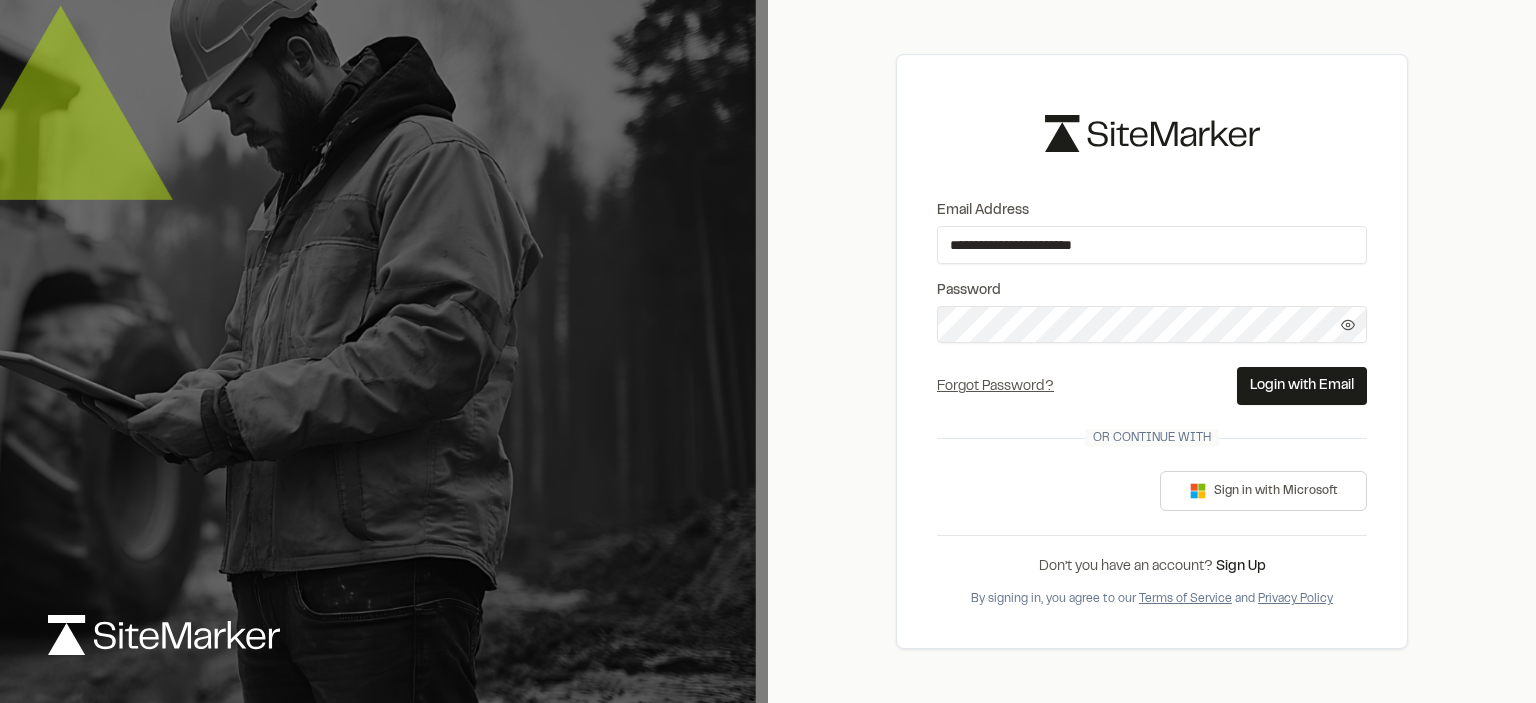 click on "Login with Email" at bounding box center [1302, 386] 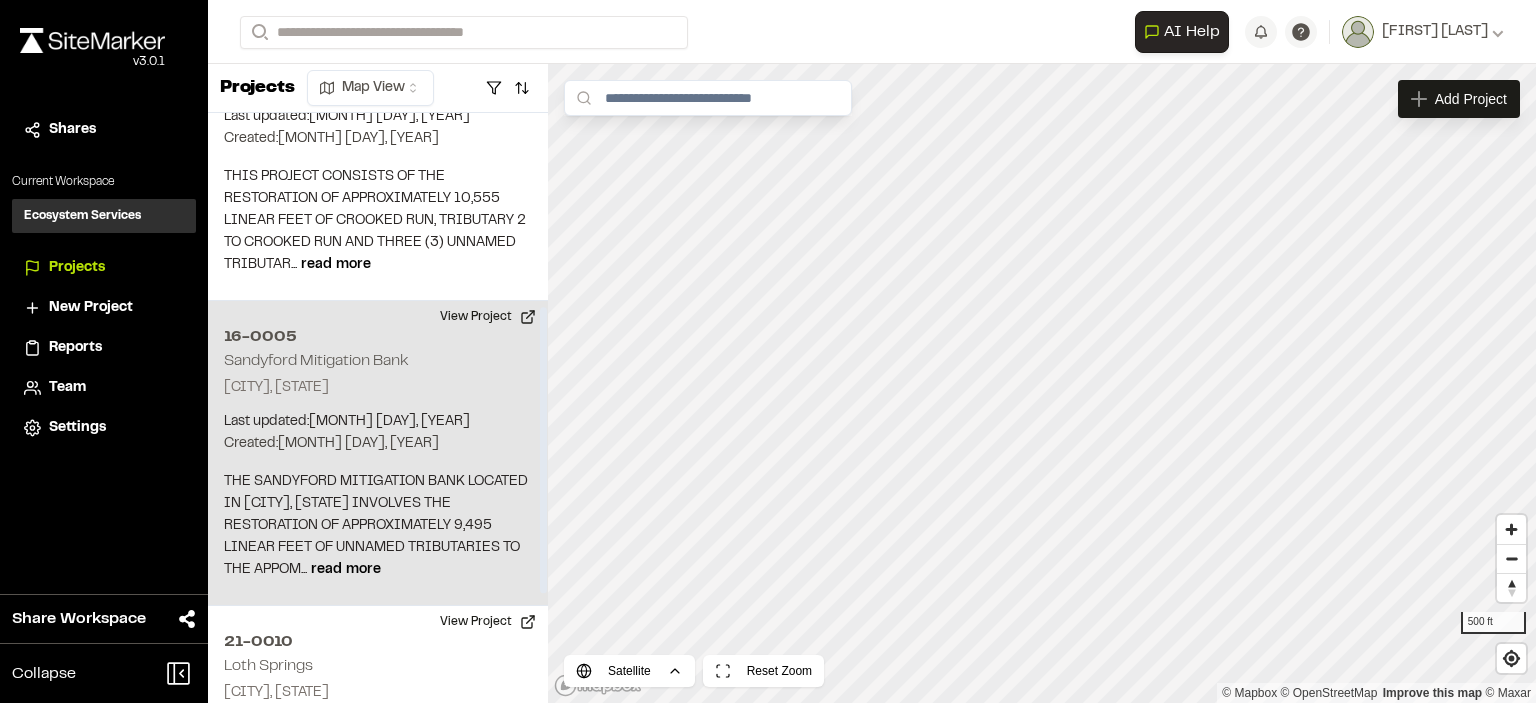 scroll, scrollTop: 500, scrollLeft: 0, axis: vertical 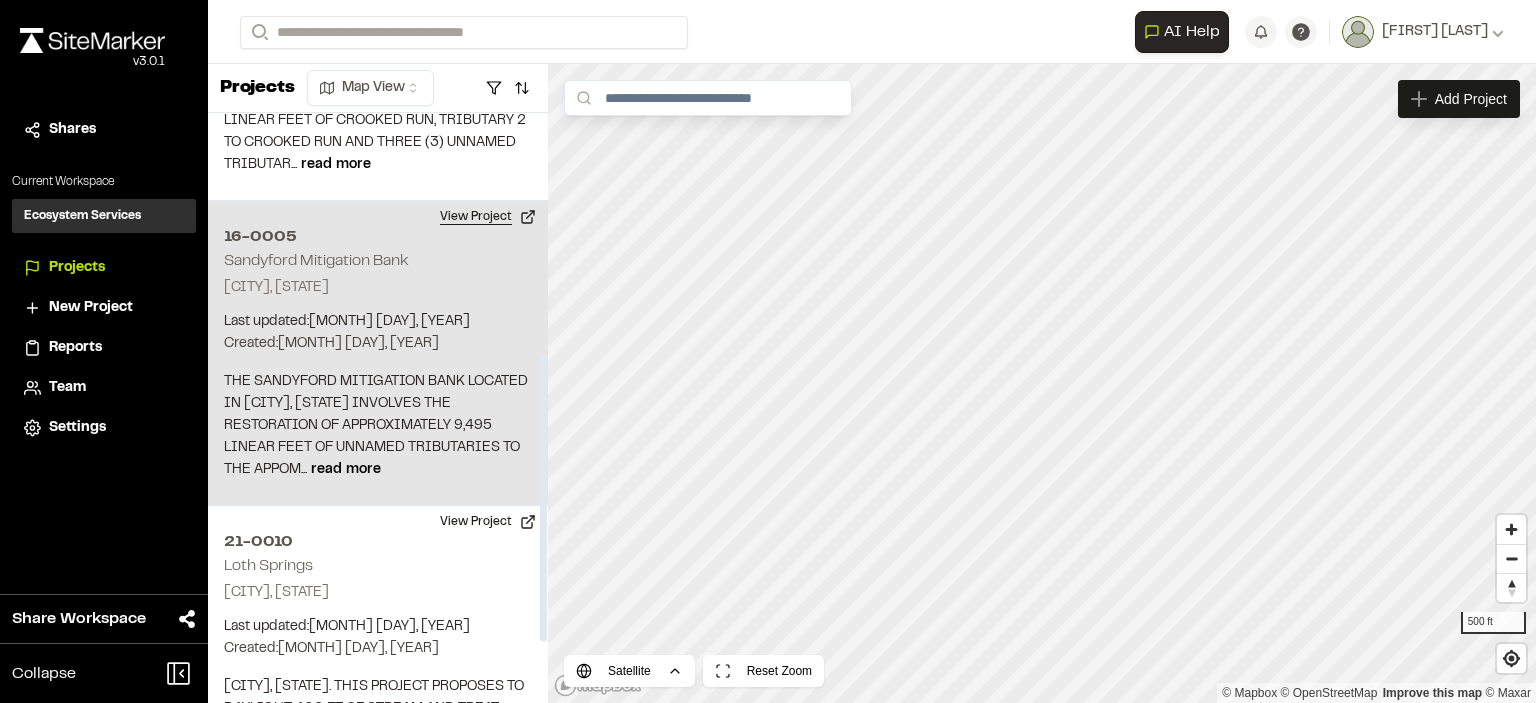 click on "View Project" at bounding box center (488, 217) 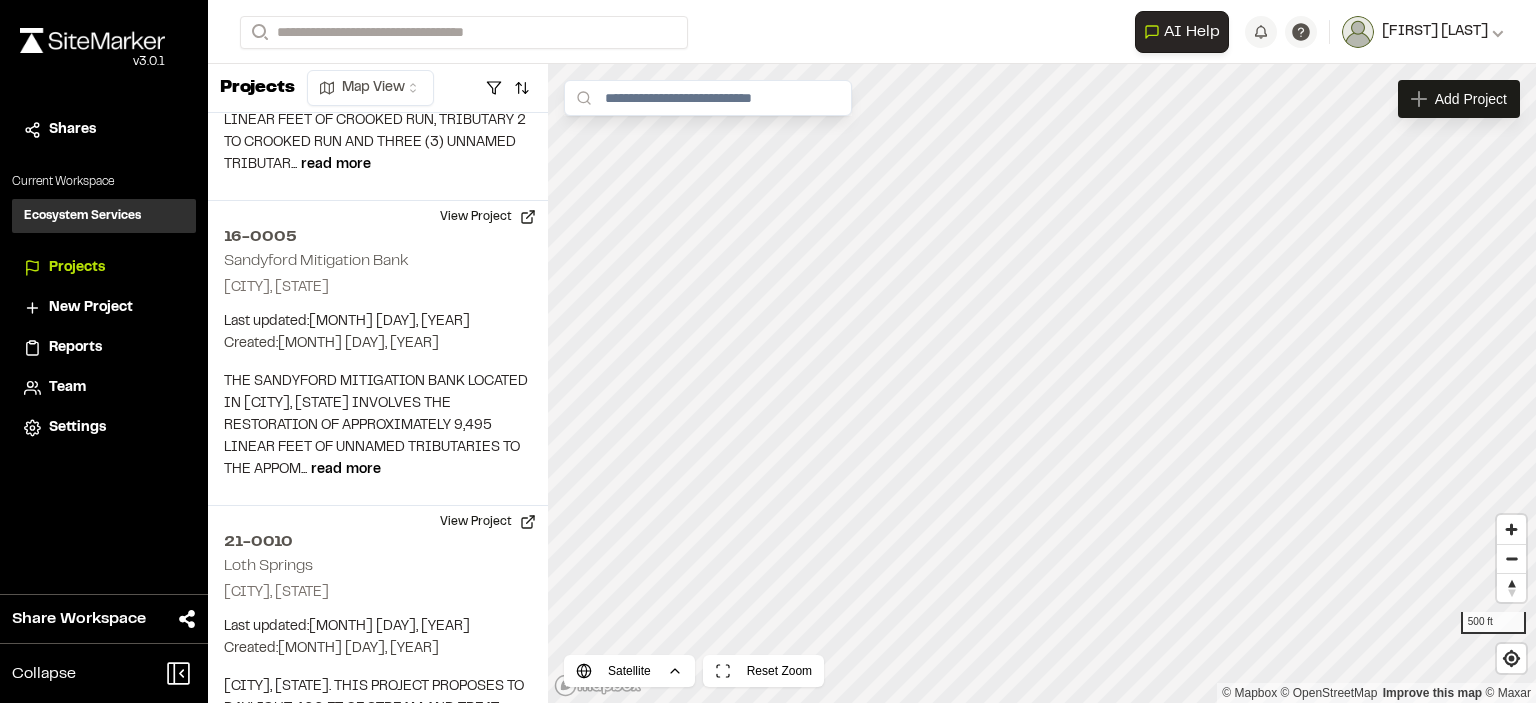 click on "[FIRST] [LAST]" at bounding box center [1435, 32] 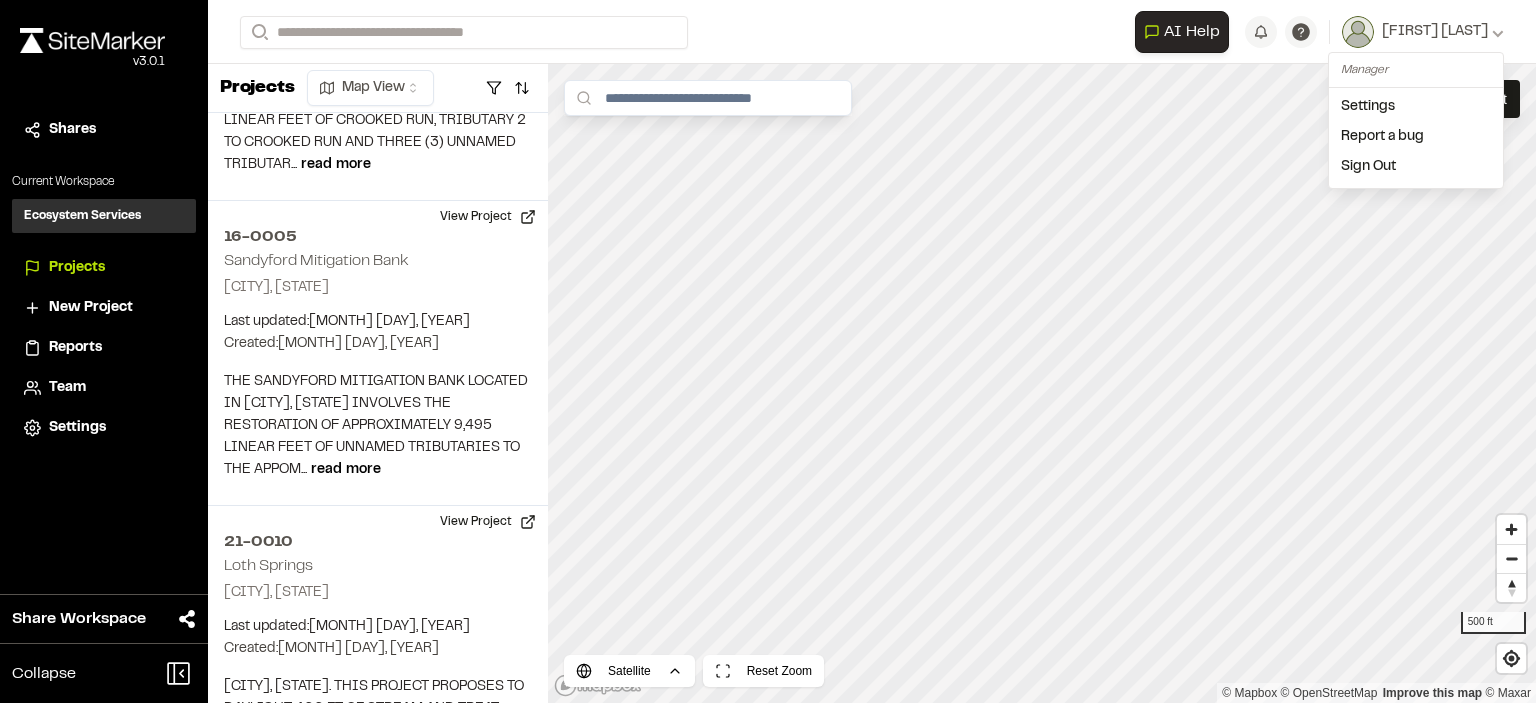 click on "Sign Out" at bounding box center (1416, 167) 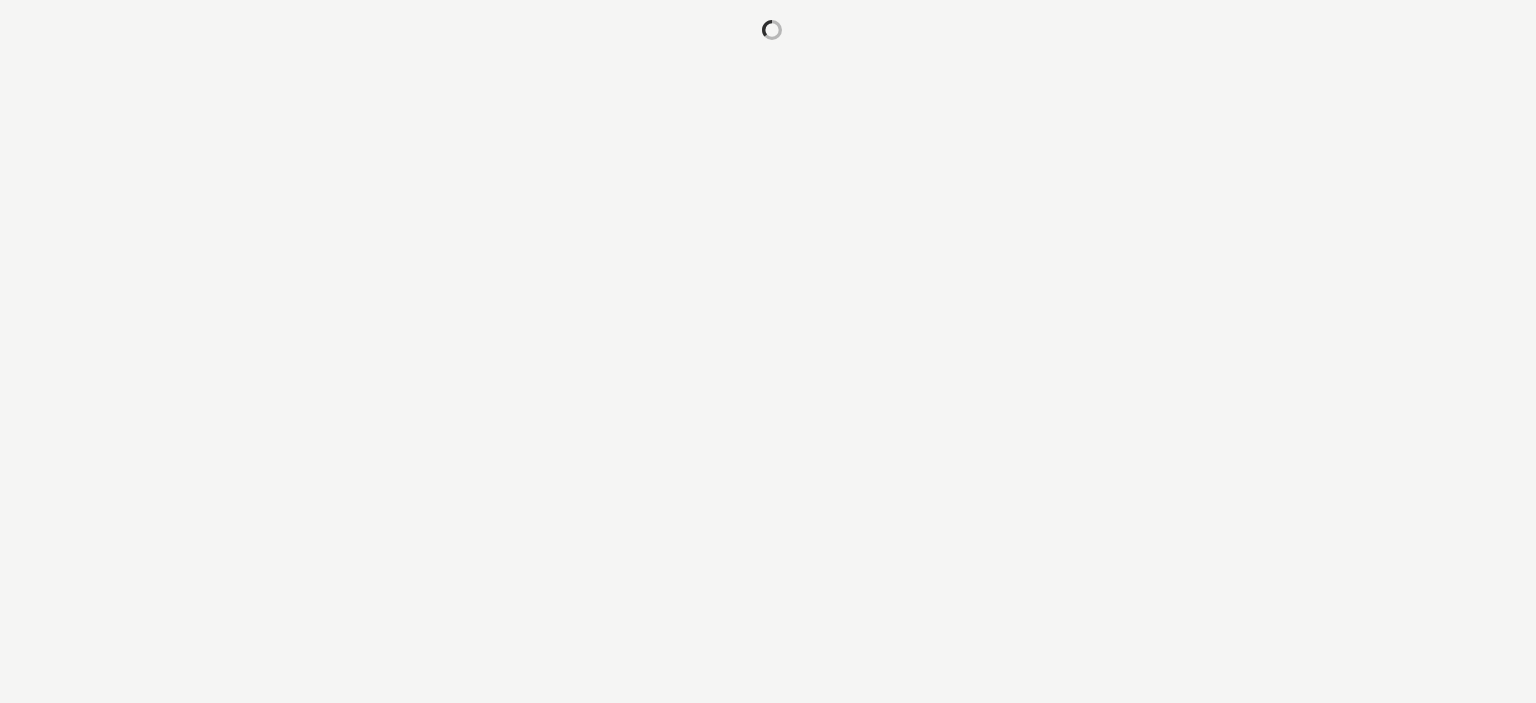 scroll, scrollTop: 0, scrollLeft: 0, axis: both 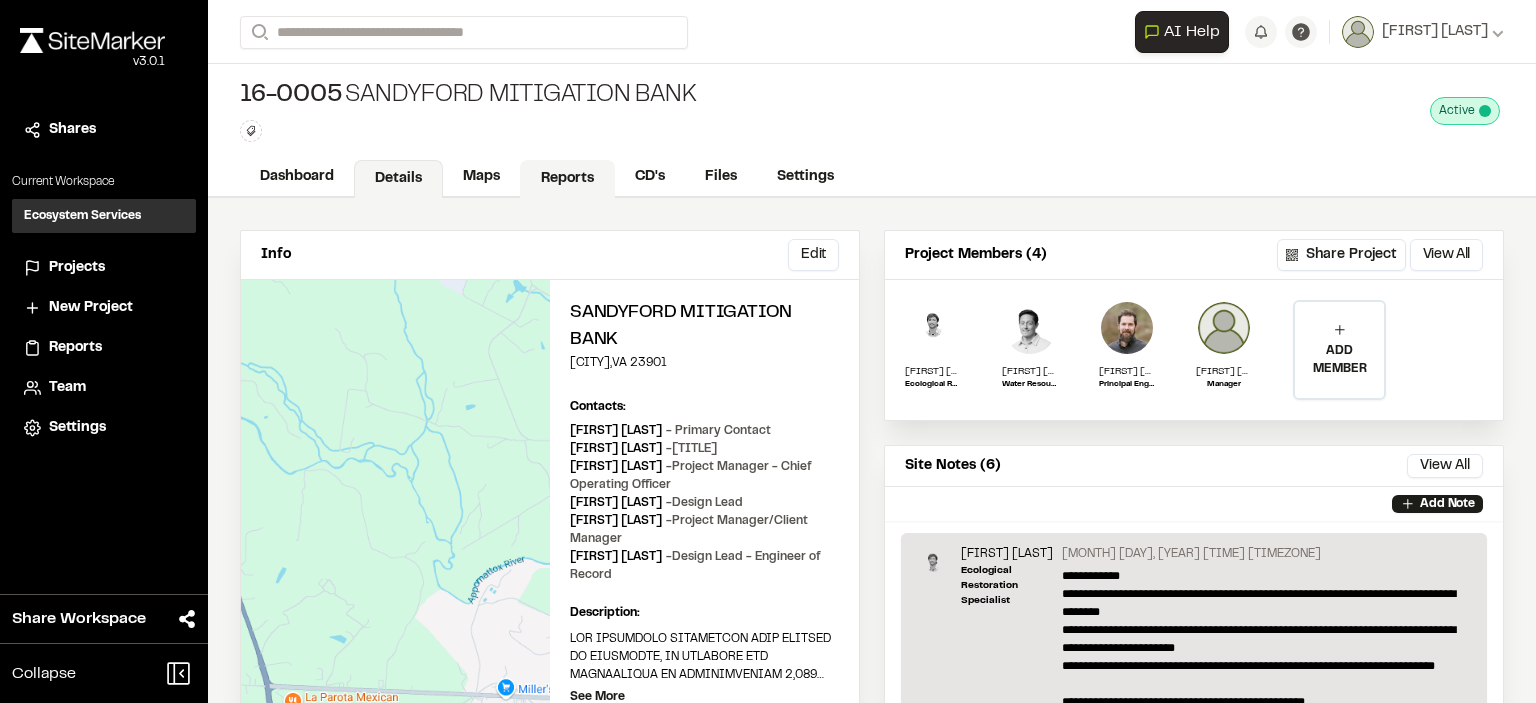 click on "Reports" at bounding box center [567, 179] 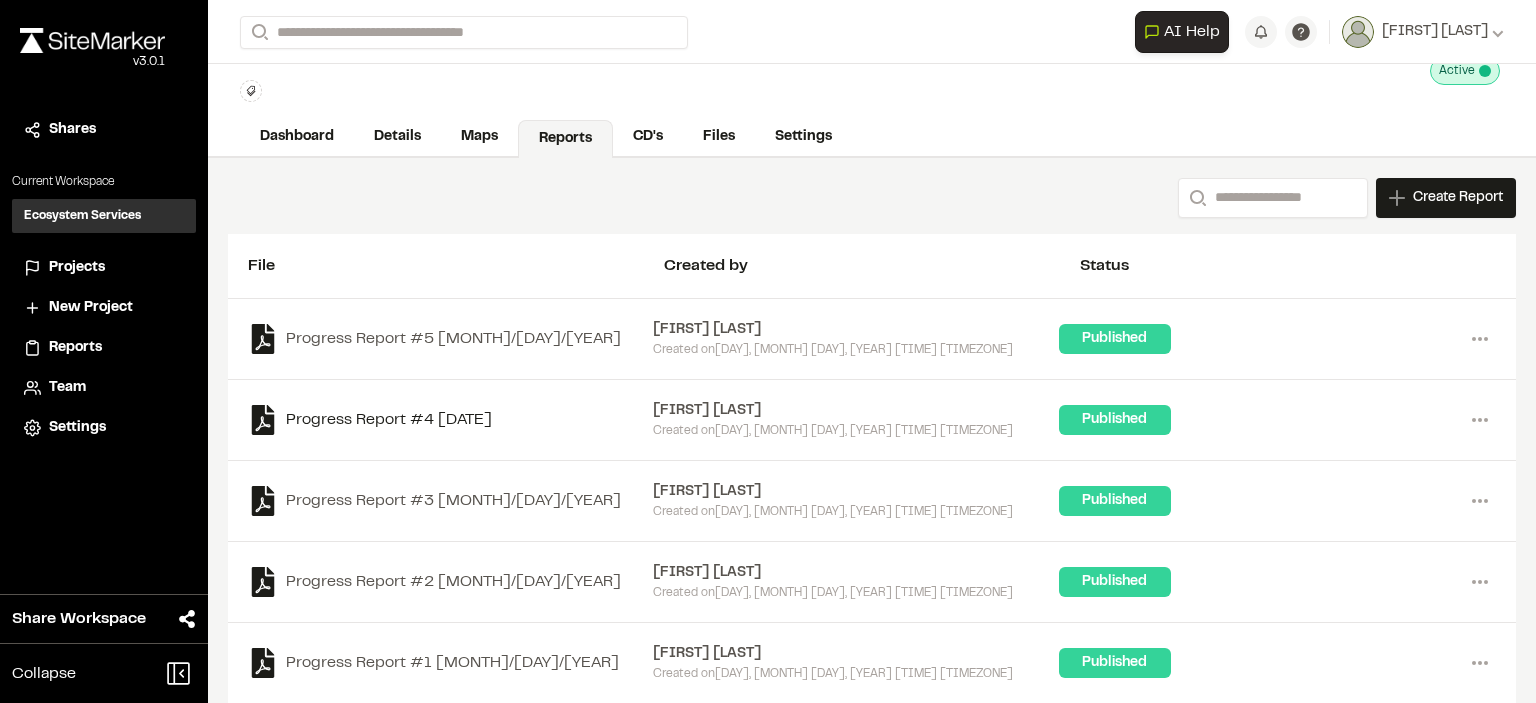 scroll, scrollTop: 58, scrollLeft: 0, axis: vertical 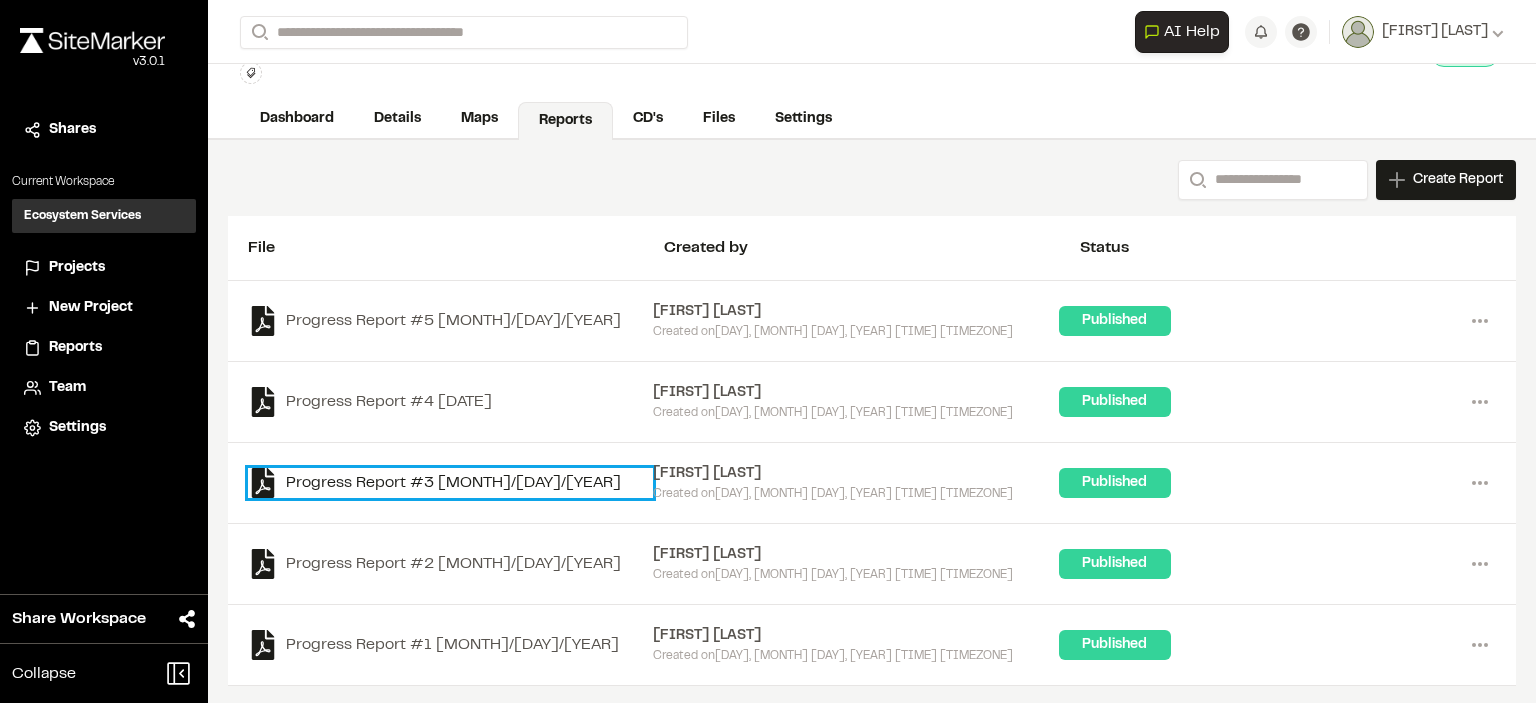 click on "Progress Report #3 [MONTH]/[DAY]/[YEAR]" at bounding box center [450, 483] 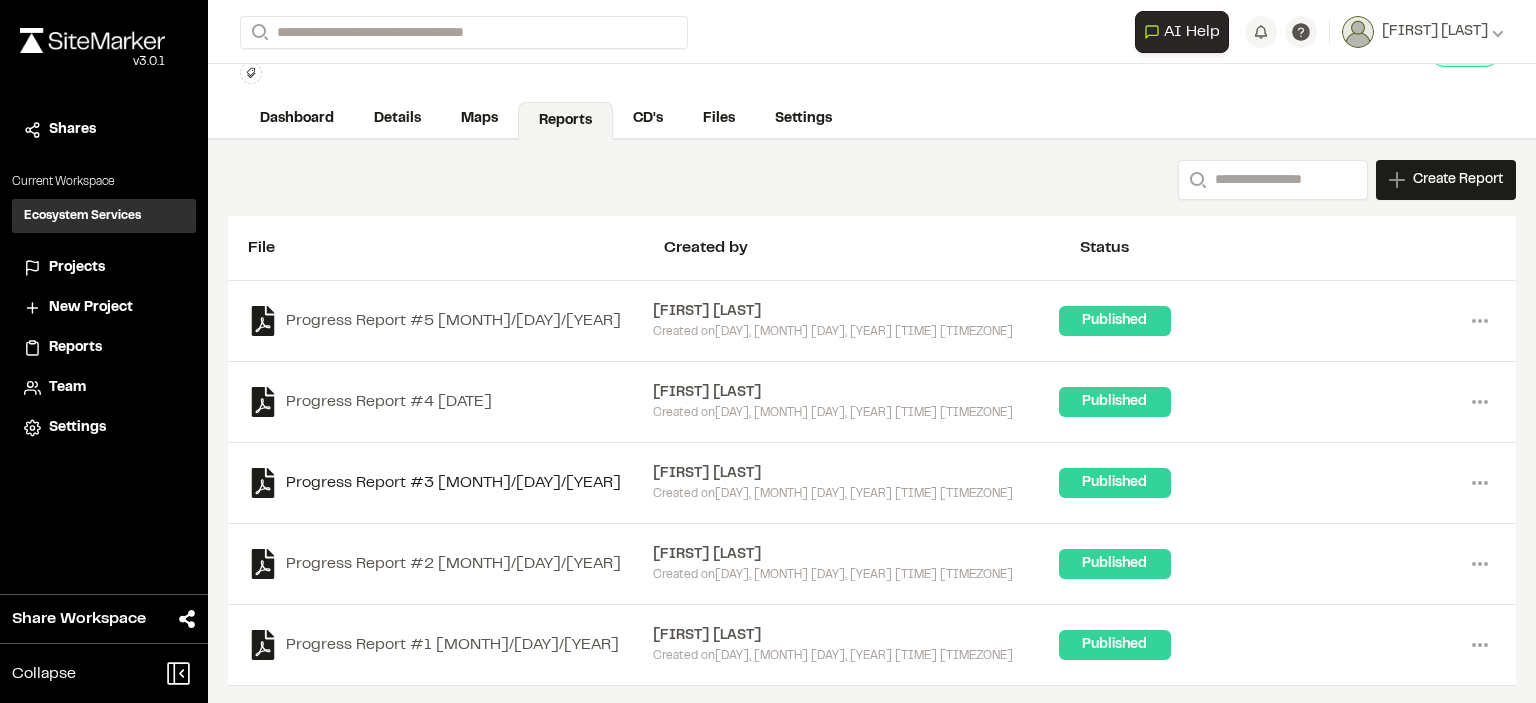 scroll, scrollTop: 0, scrollLeft: 0, axis: both 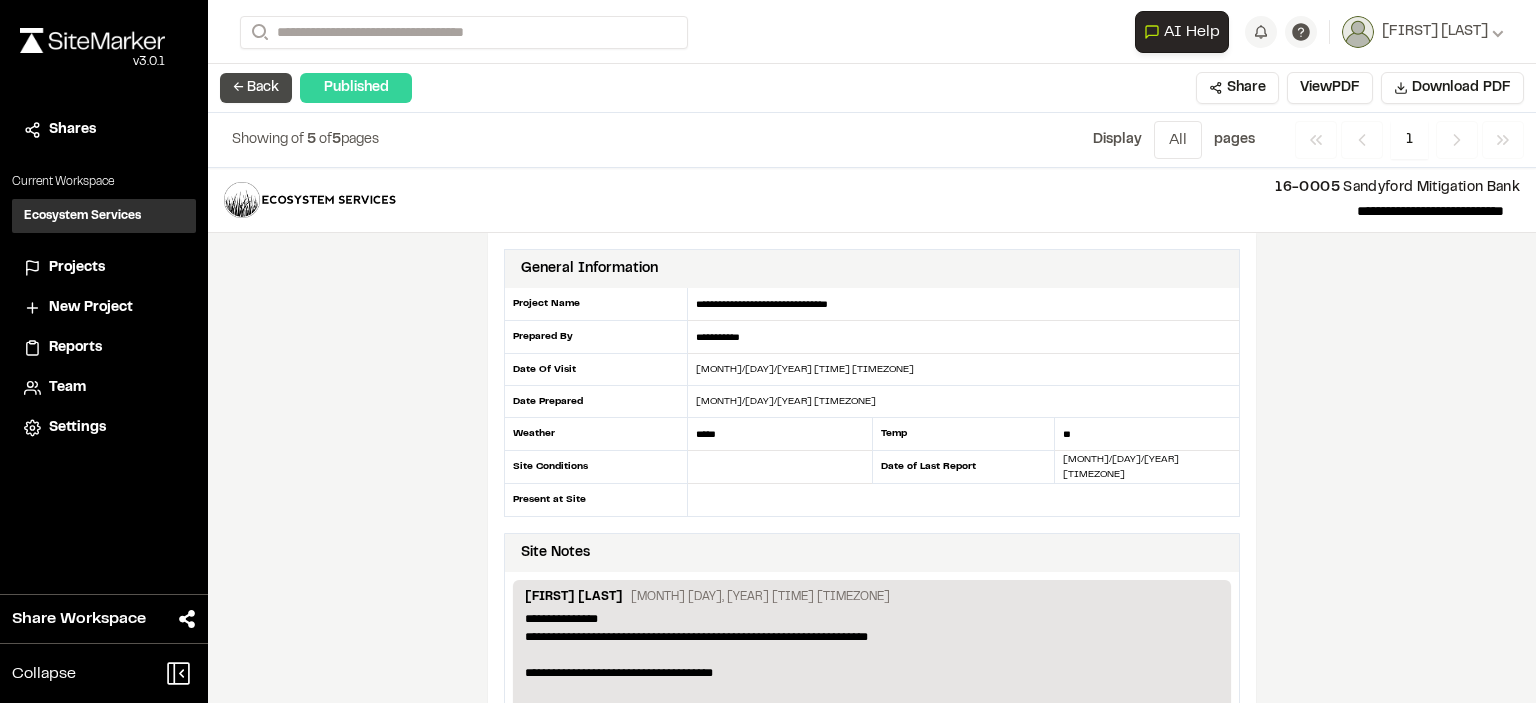 click on "← Back" at bounding box center [256, 88] 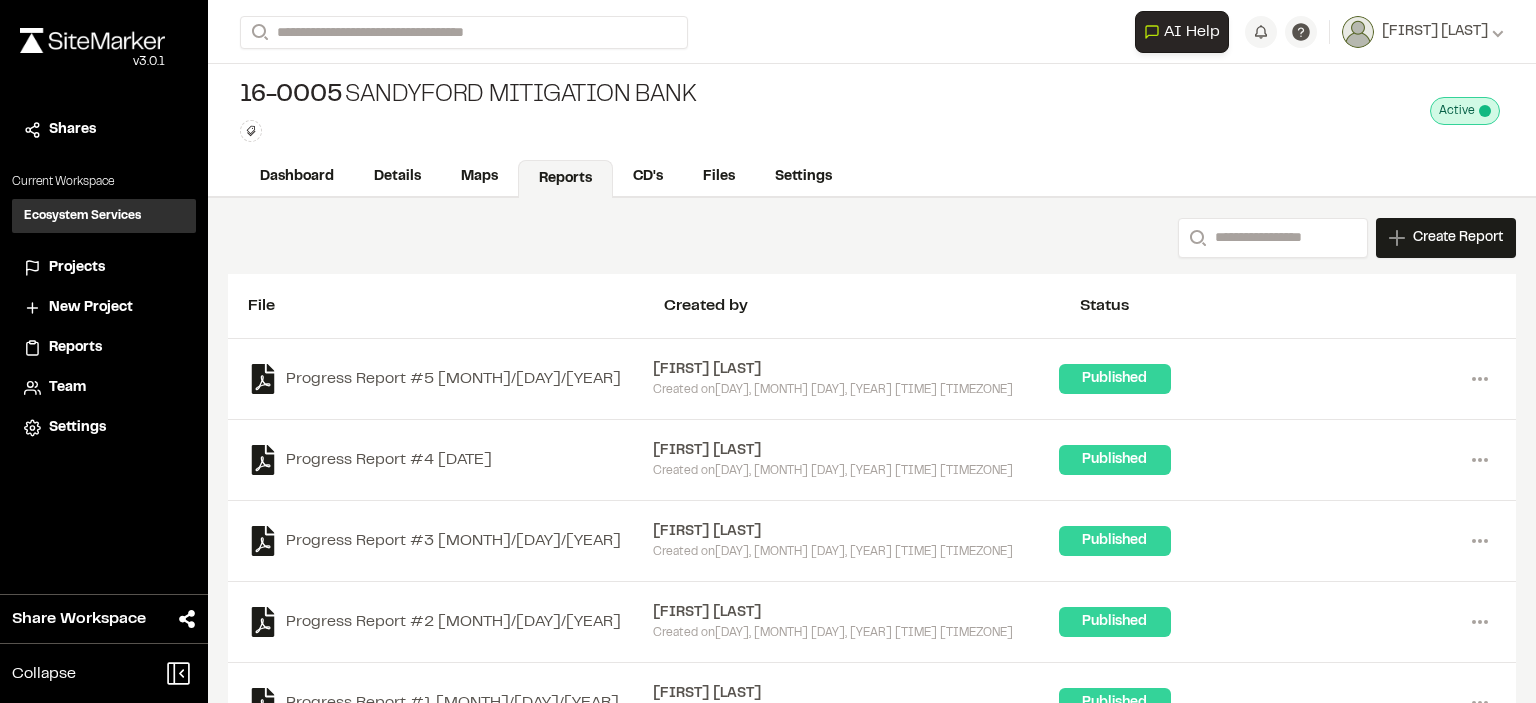 scroll, scrollTop: 58, scrollLeft: 0, axis: vertical 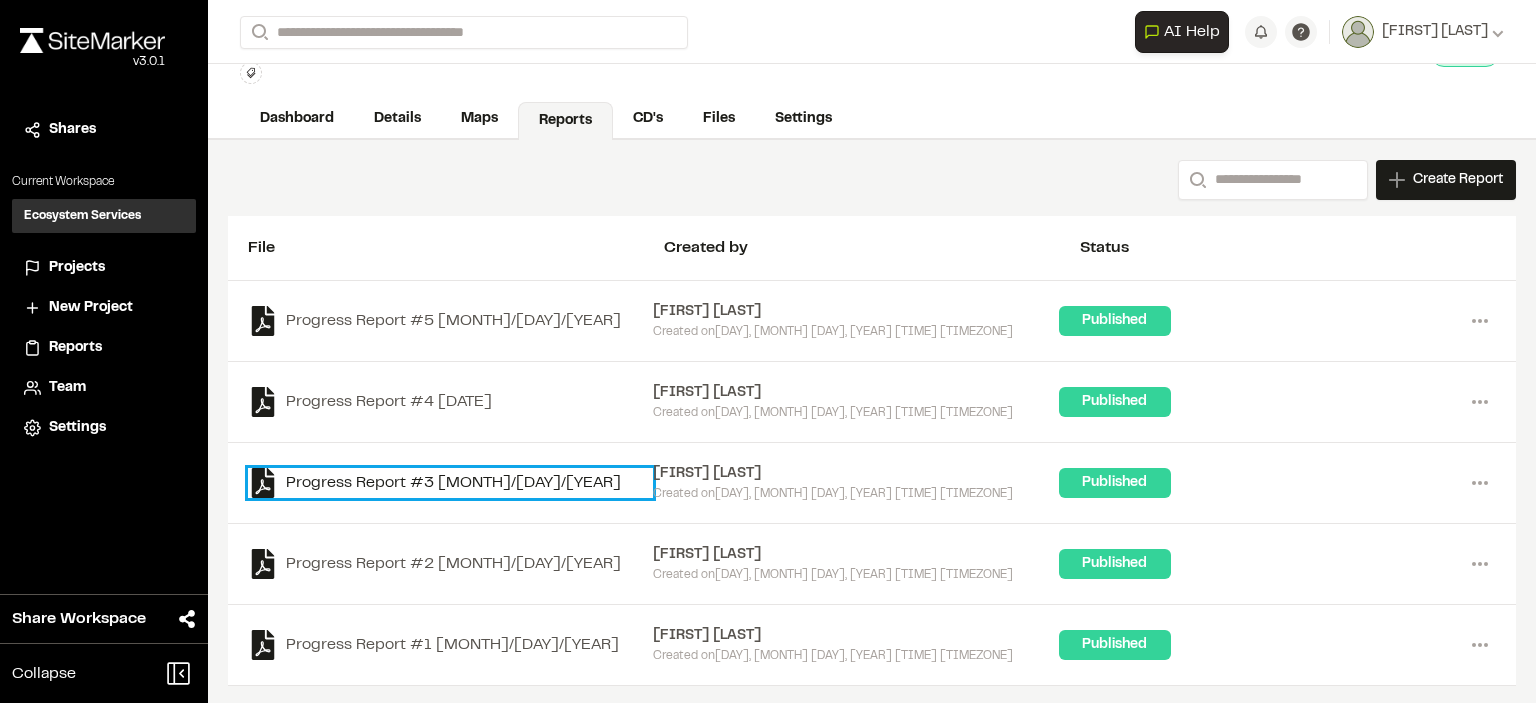 click on "Progress Report #3 [MONTH]/[DAY]/[YEAR]" at bounding box center [450, 483] 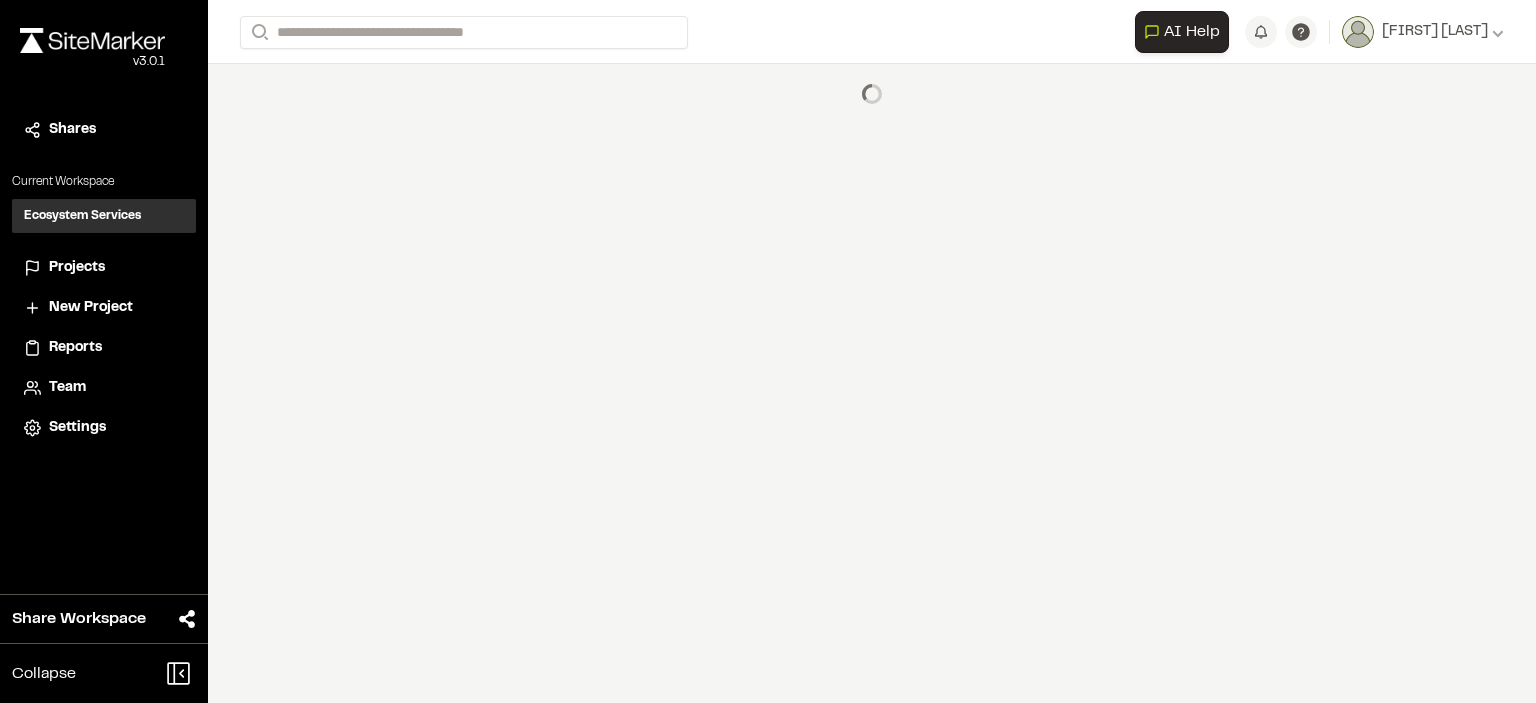 scroll, scrollTop: 0, scrollLeft: 0, axis: both 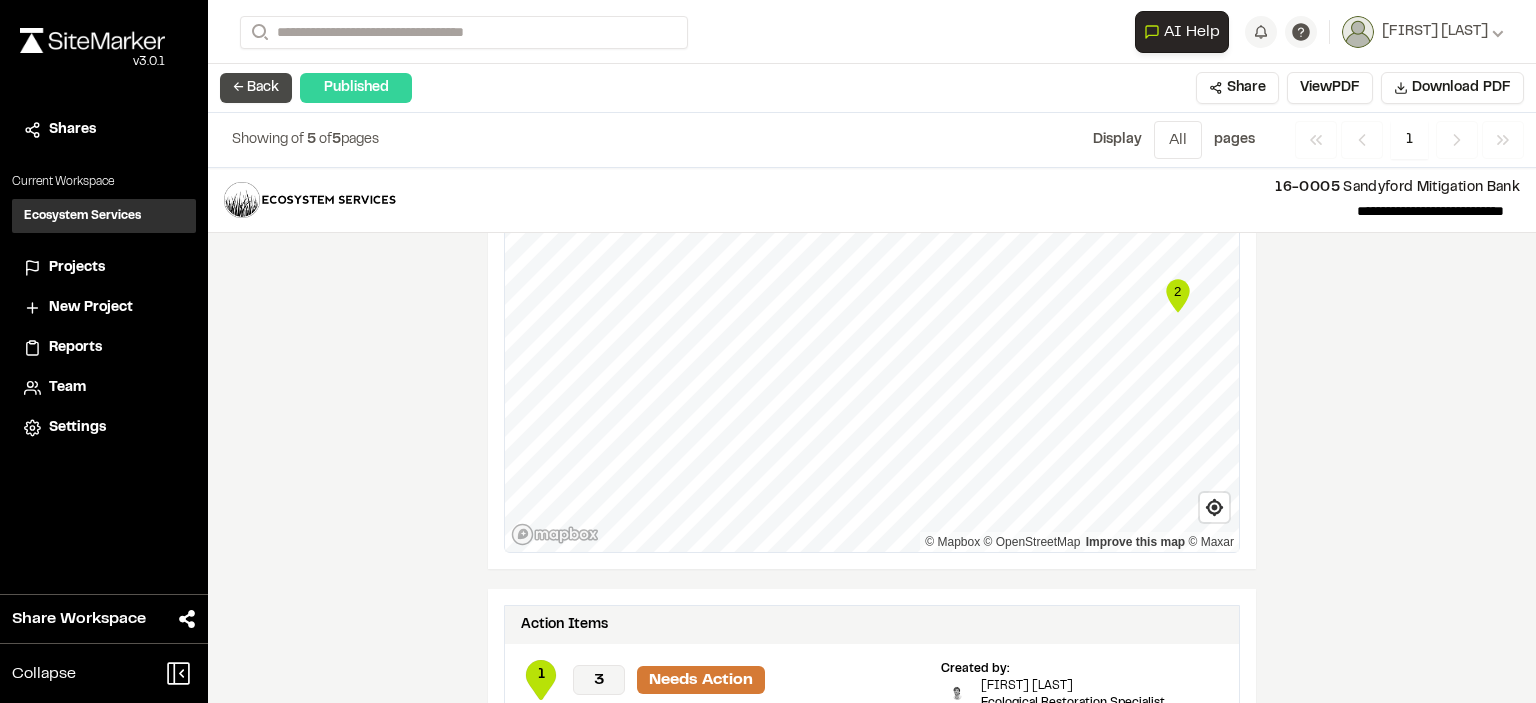 click on "← Back" at bounding box center [256, 88] 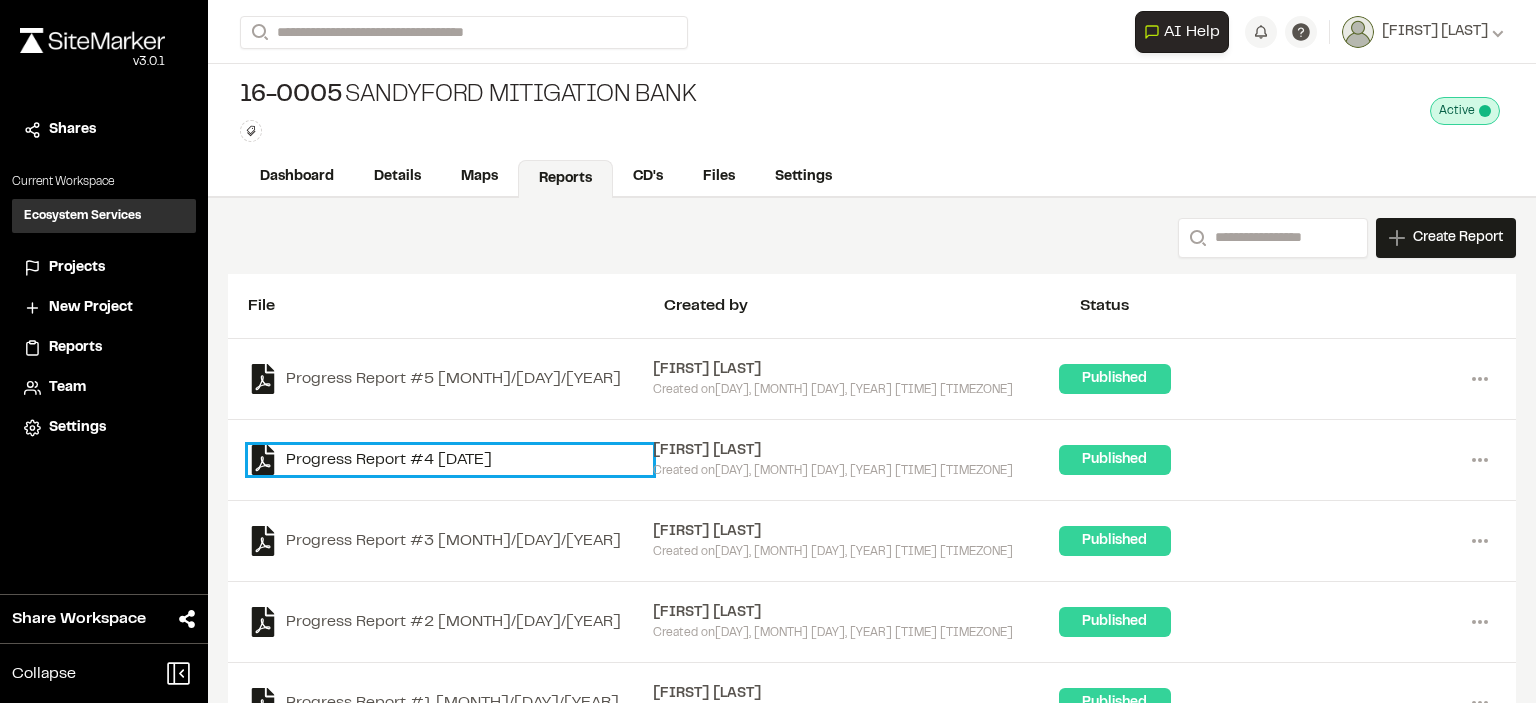 click on "Progress Report #4 [DATE]" at bounding box center [450, 460] 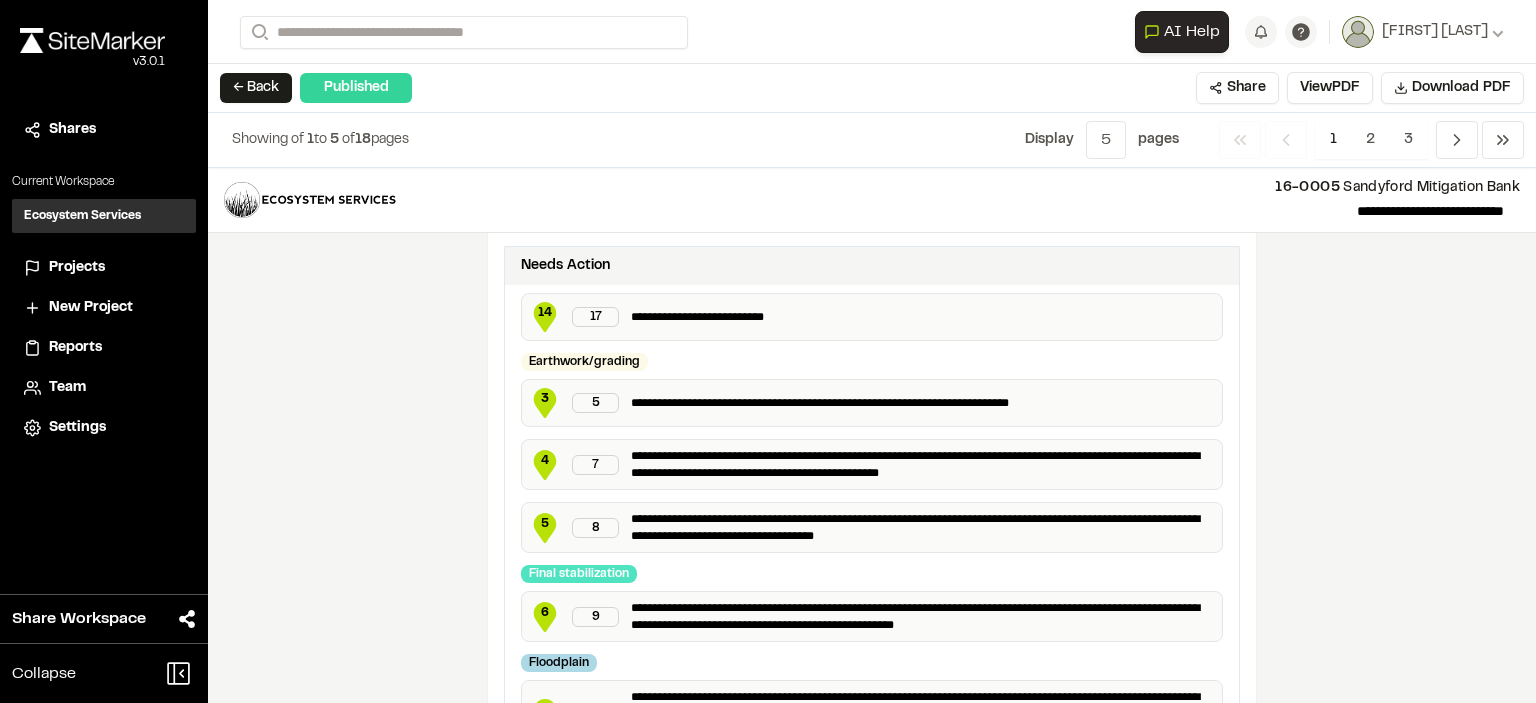 scroll, scrollTop: 1518, scrollLeft: 0, axis: vertical 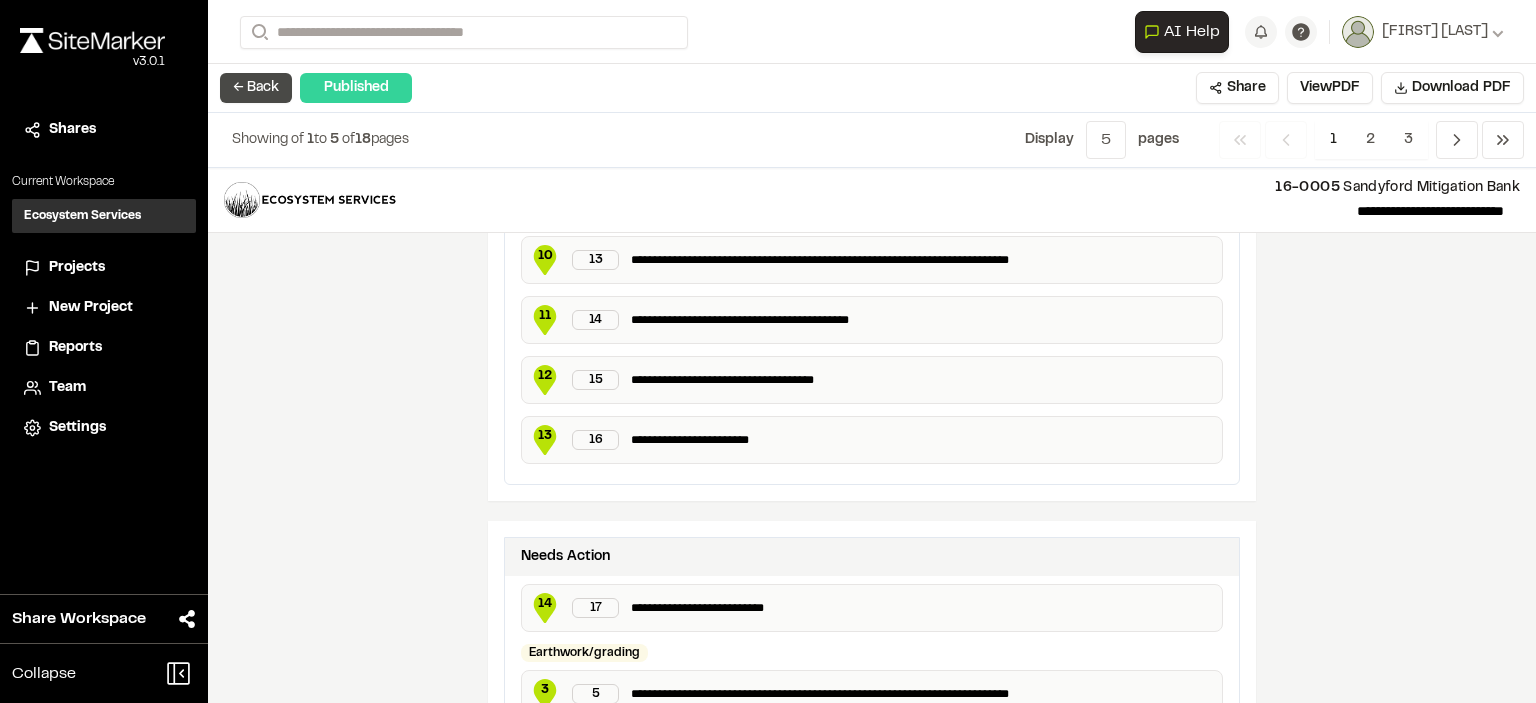 click on "← Back" at bounding box center [256, 88] 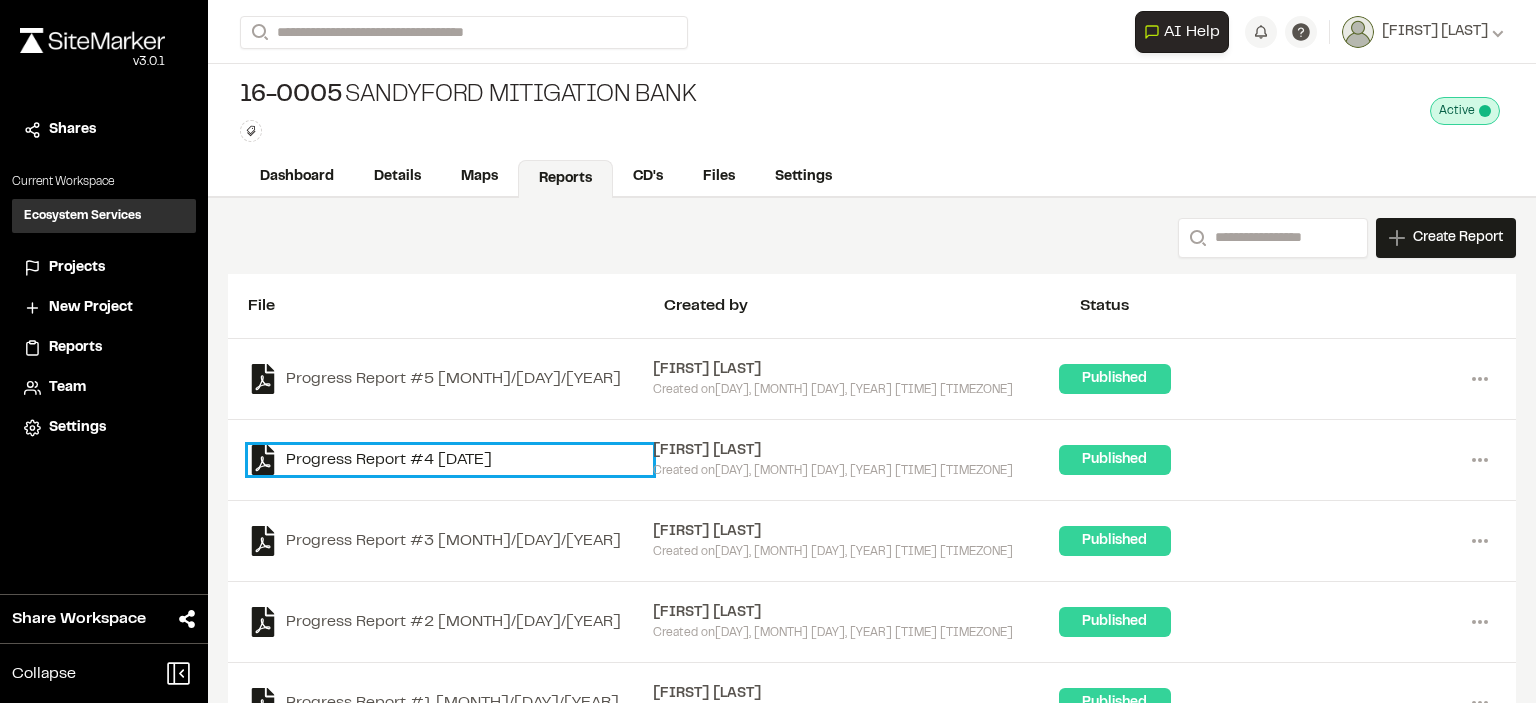 click on "Progress Report #4 [DATE]" at bounding box center (450, 460) 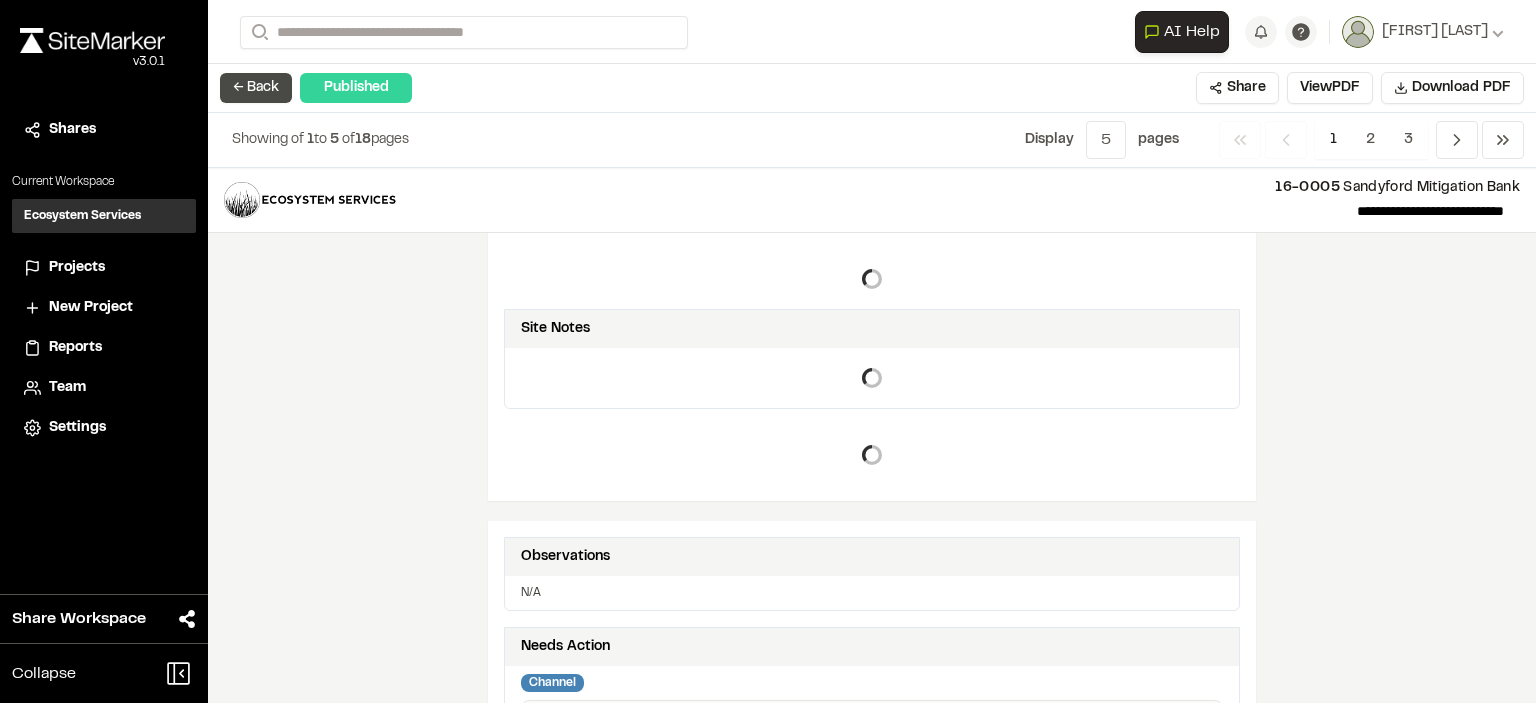 click on "← Back" at bounding box center [256, 88] 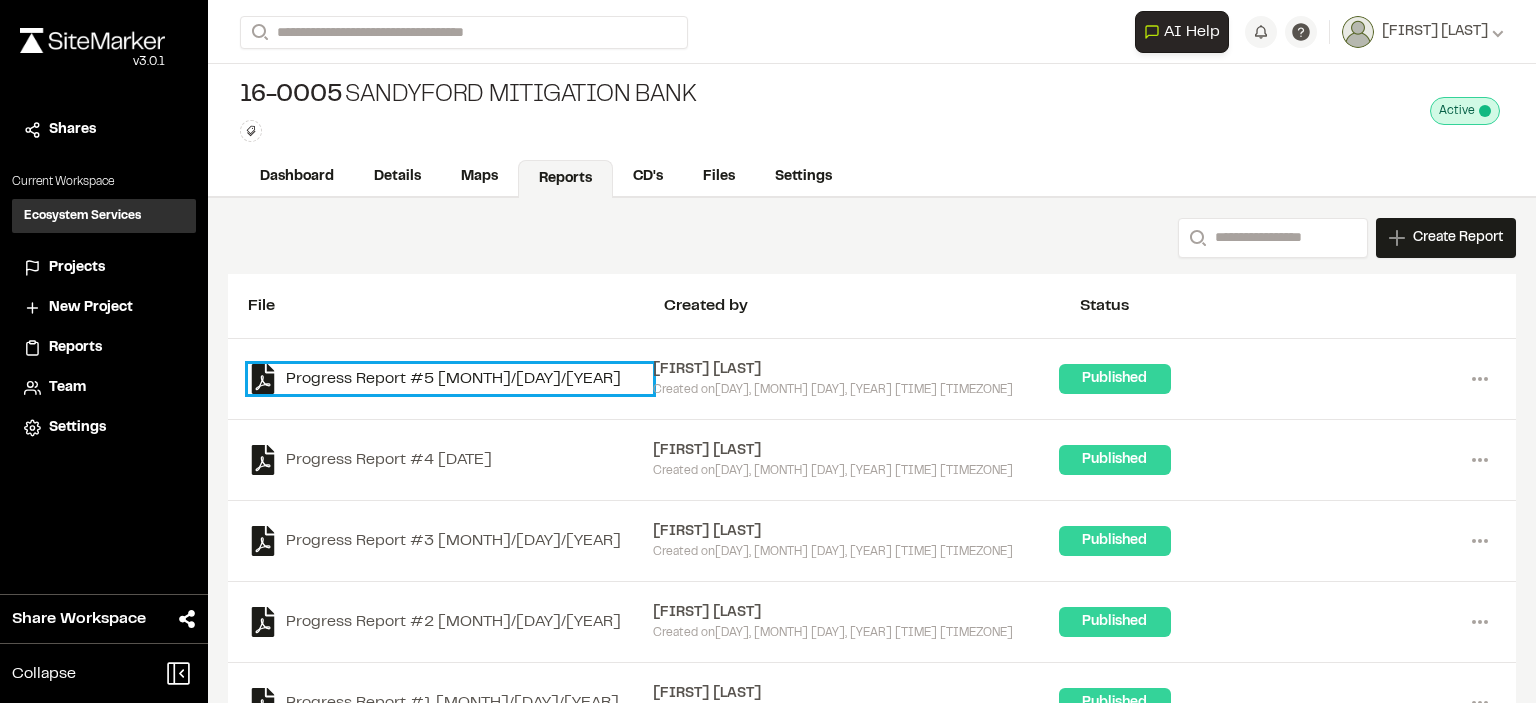 click on "Progress Report #5 [MONTH]/[DAY]/[YEAR]" at bounding box center [450, 379] 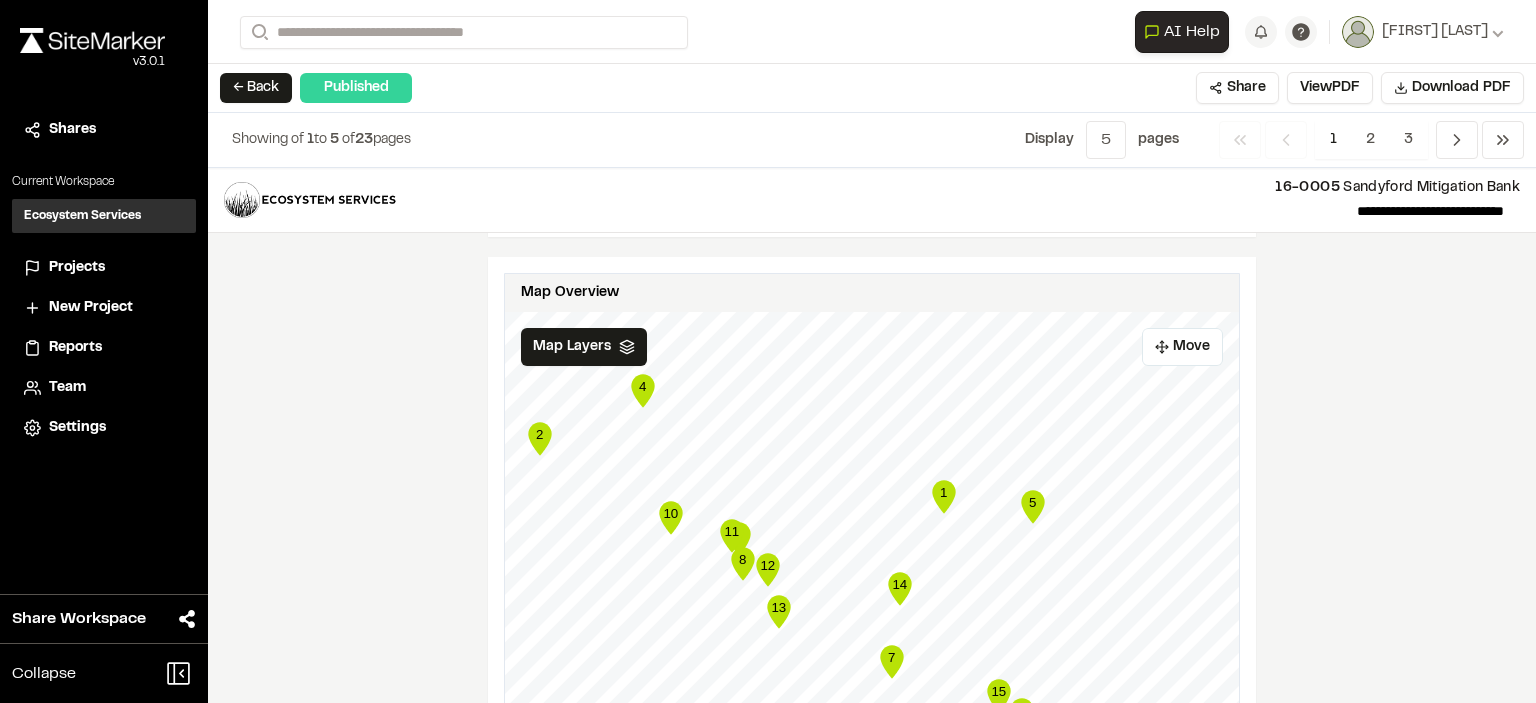 scroll, scrollTop: 3957, scrollLeft: 0, axis: vertical 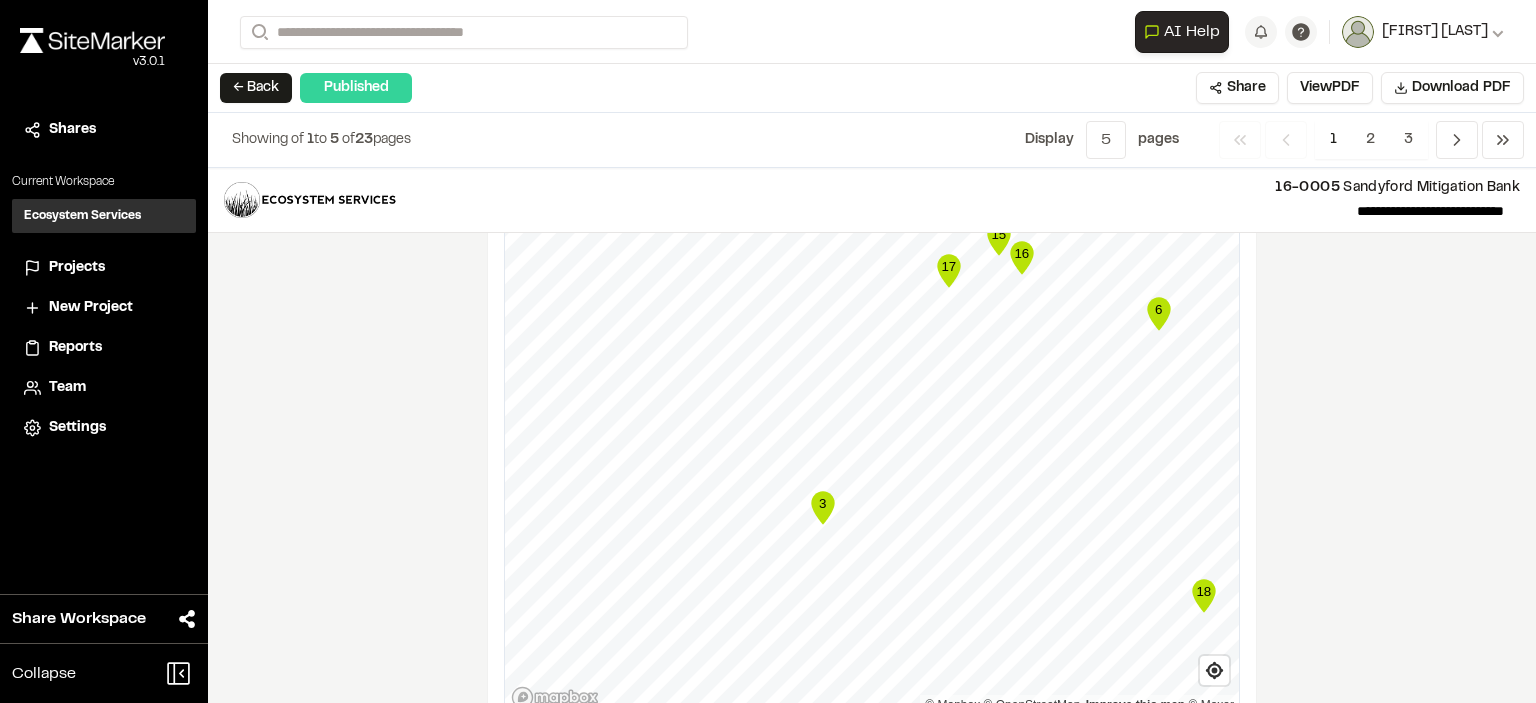 click on "[FIRST] [LAST]" at bounding box center (1435, 32) 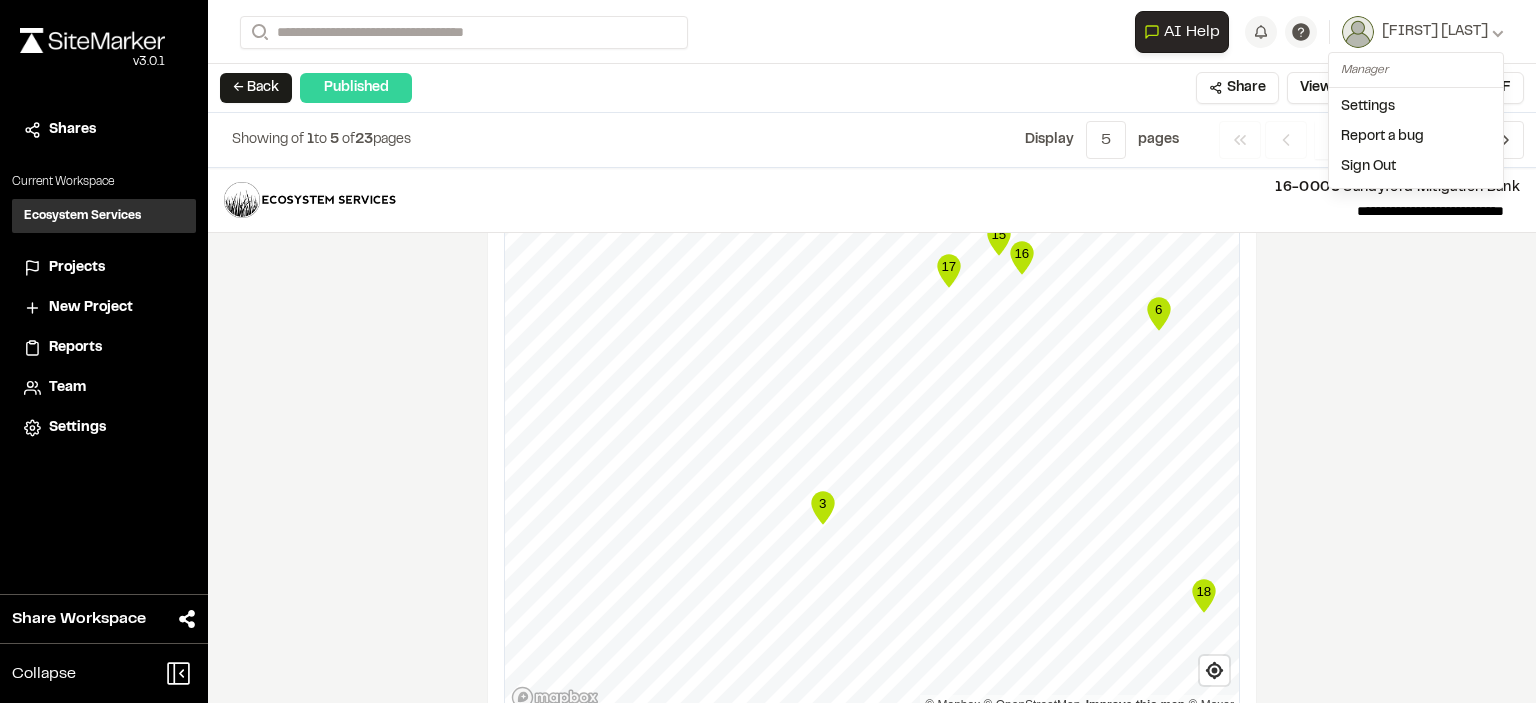 click on "Sign Out" at bounding box center [1416, 167] 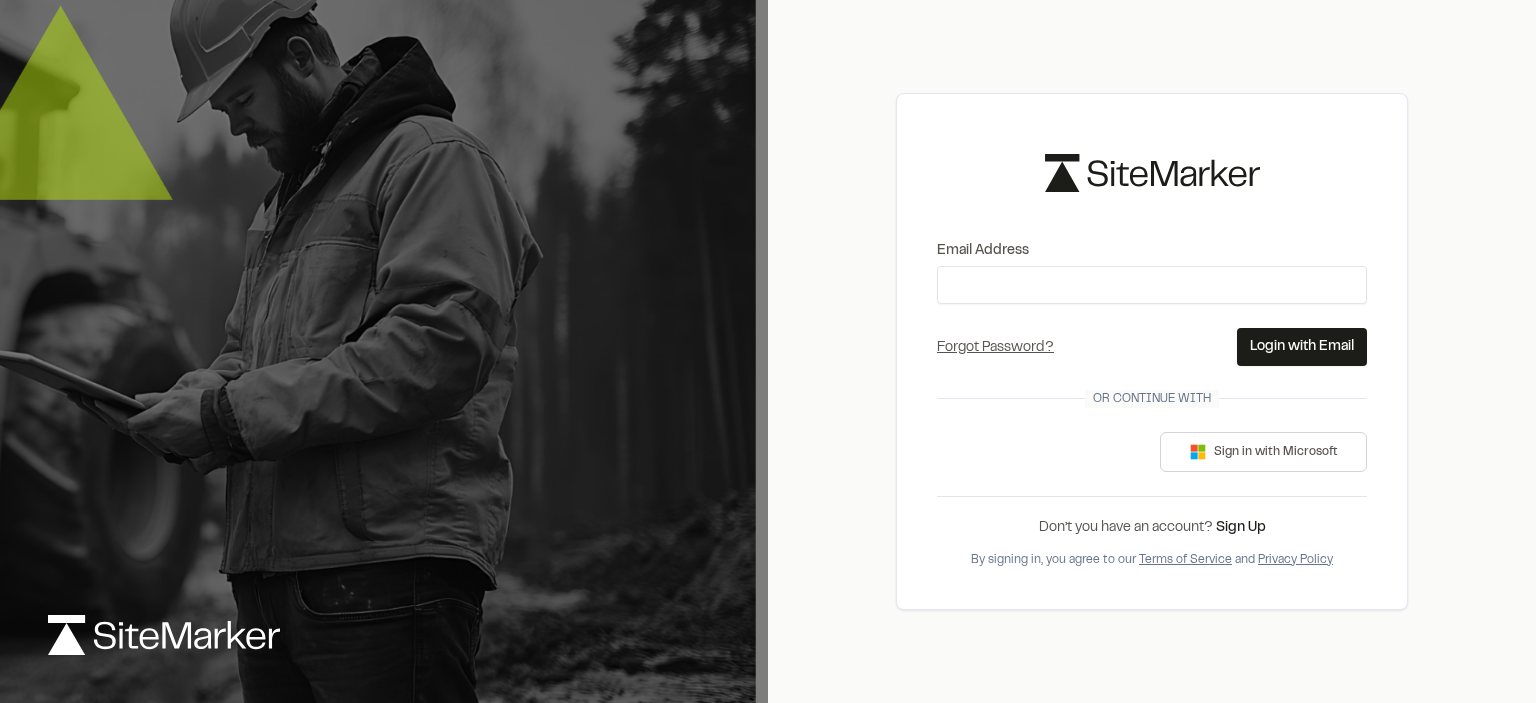 scroll, scrollTop: 0, scrollLeft: 0, axis: both 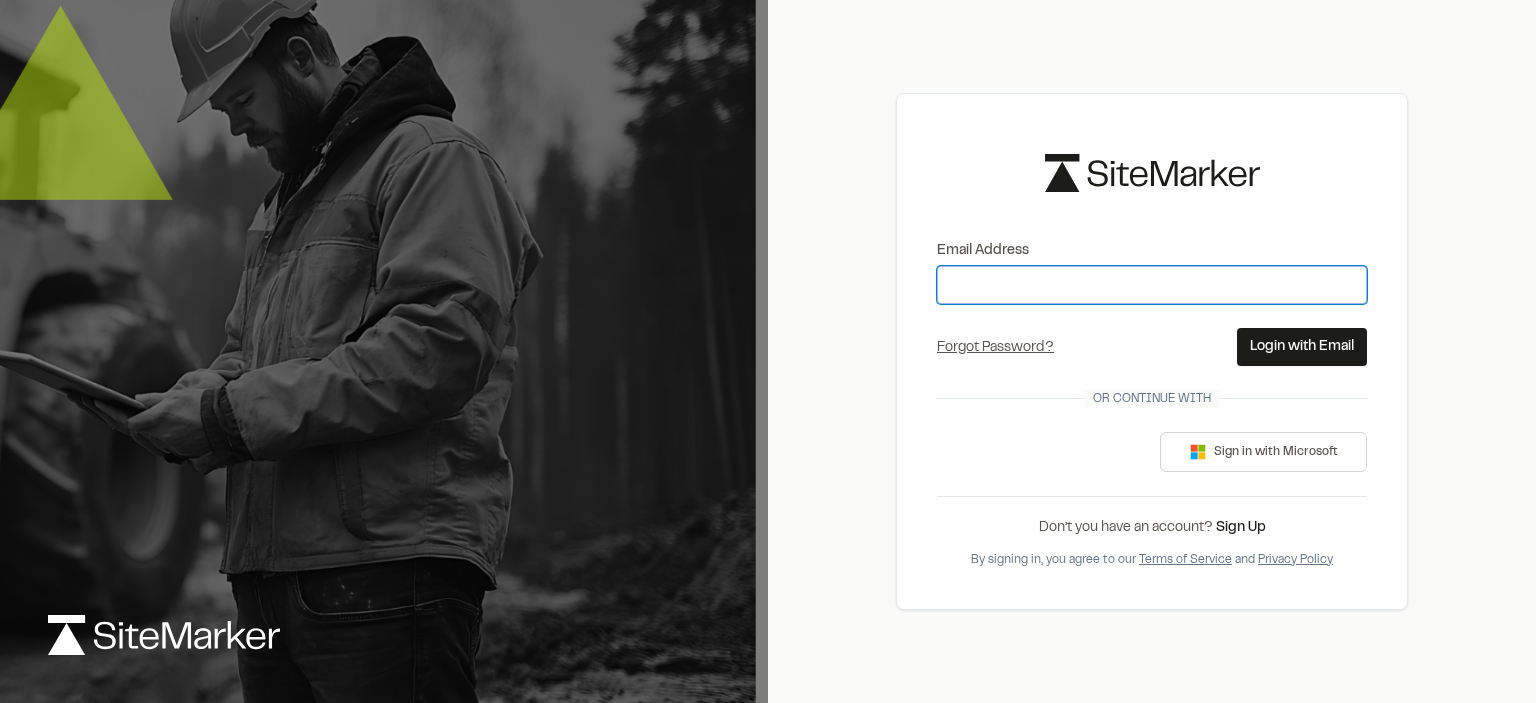 click on "Email Address" at bounding box center [1152, 285] 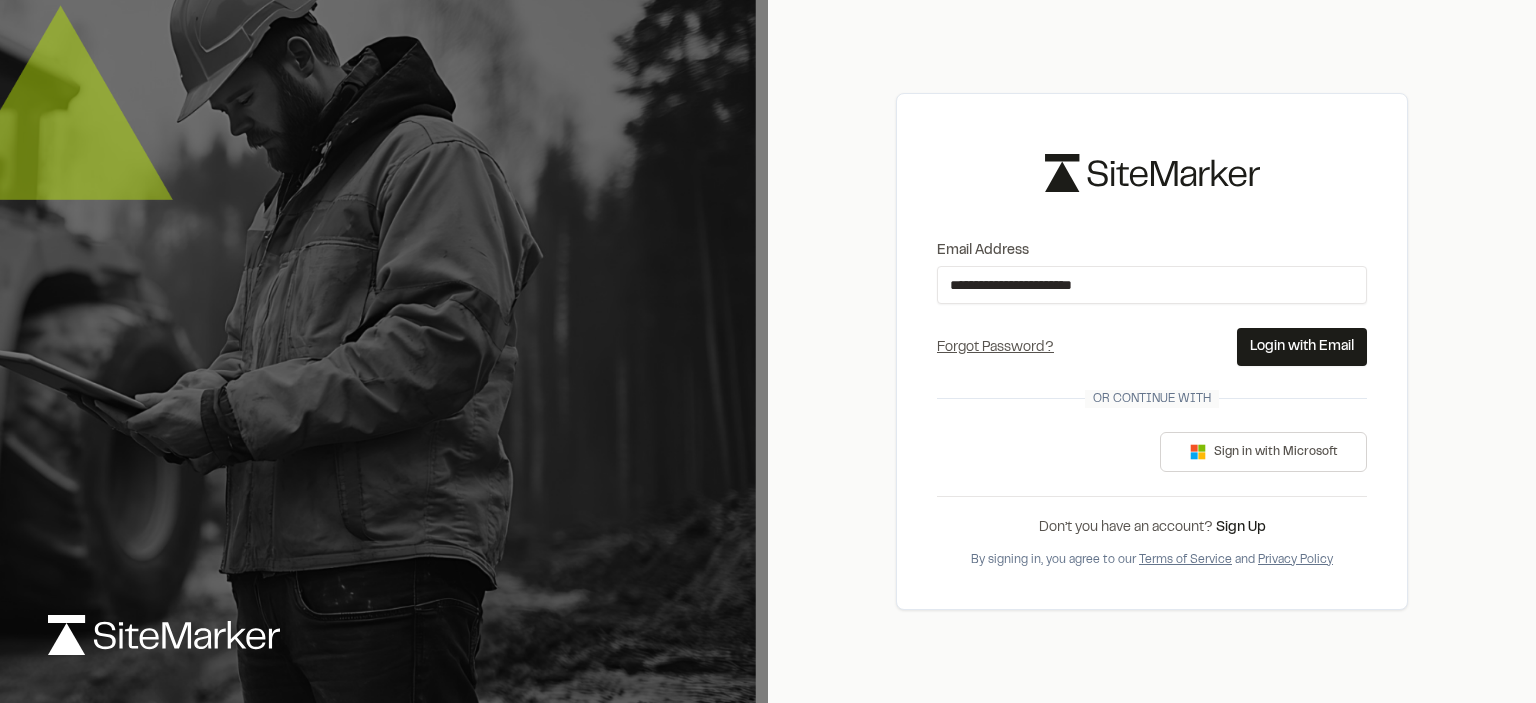 click on "Login with Email" at bounding box center (1302, 347) 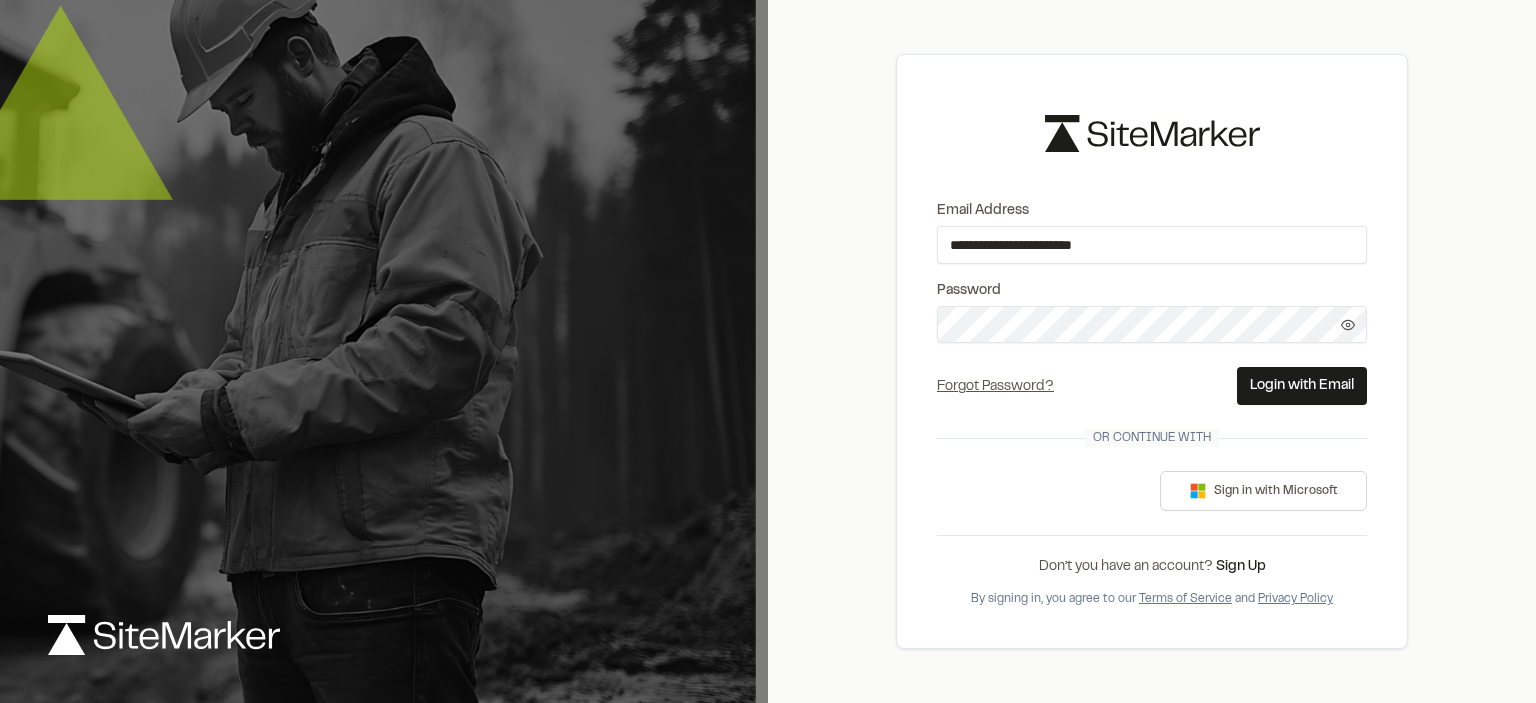 click on "Login with Email" at bounding box center [1302, 386] 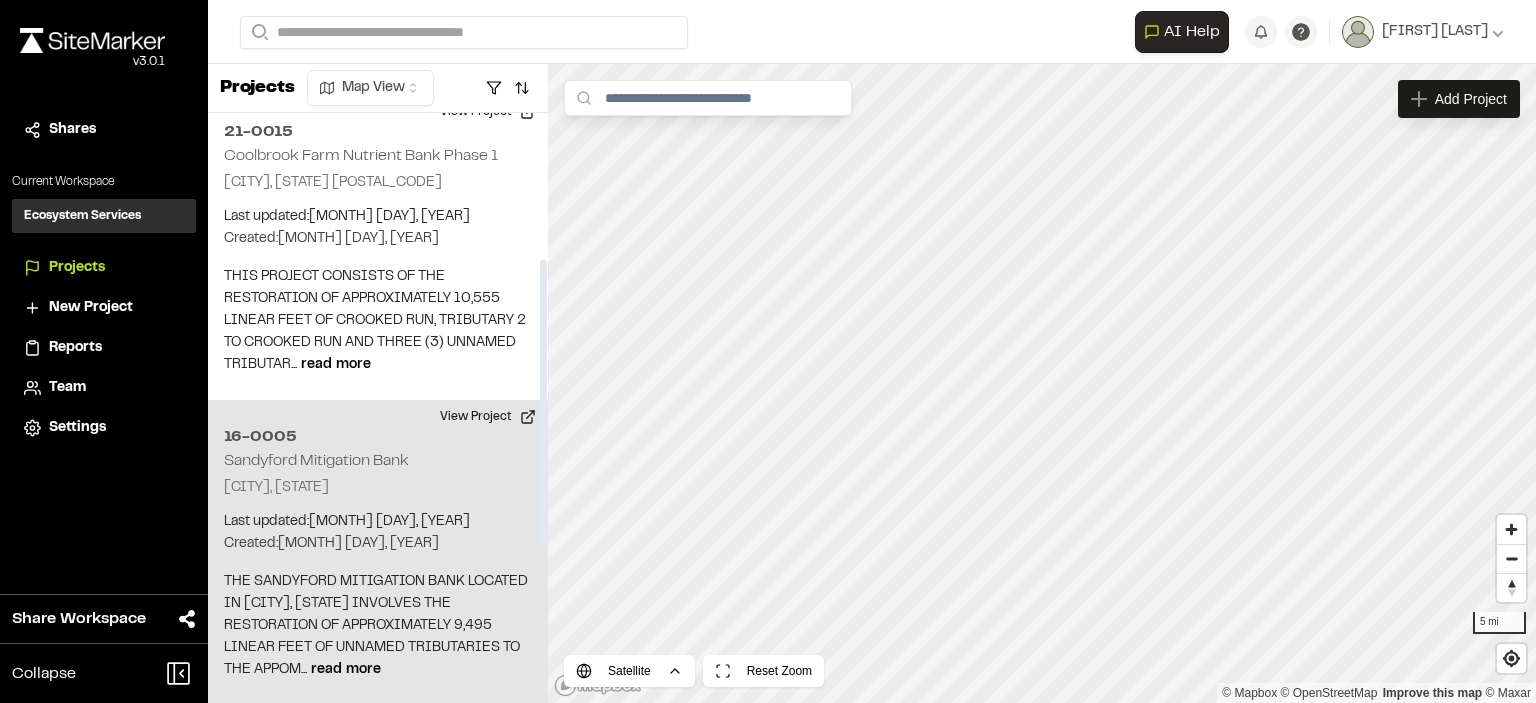 scroll, scrollTop: 500, scrollLeft: 0, axis: vertical 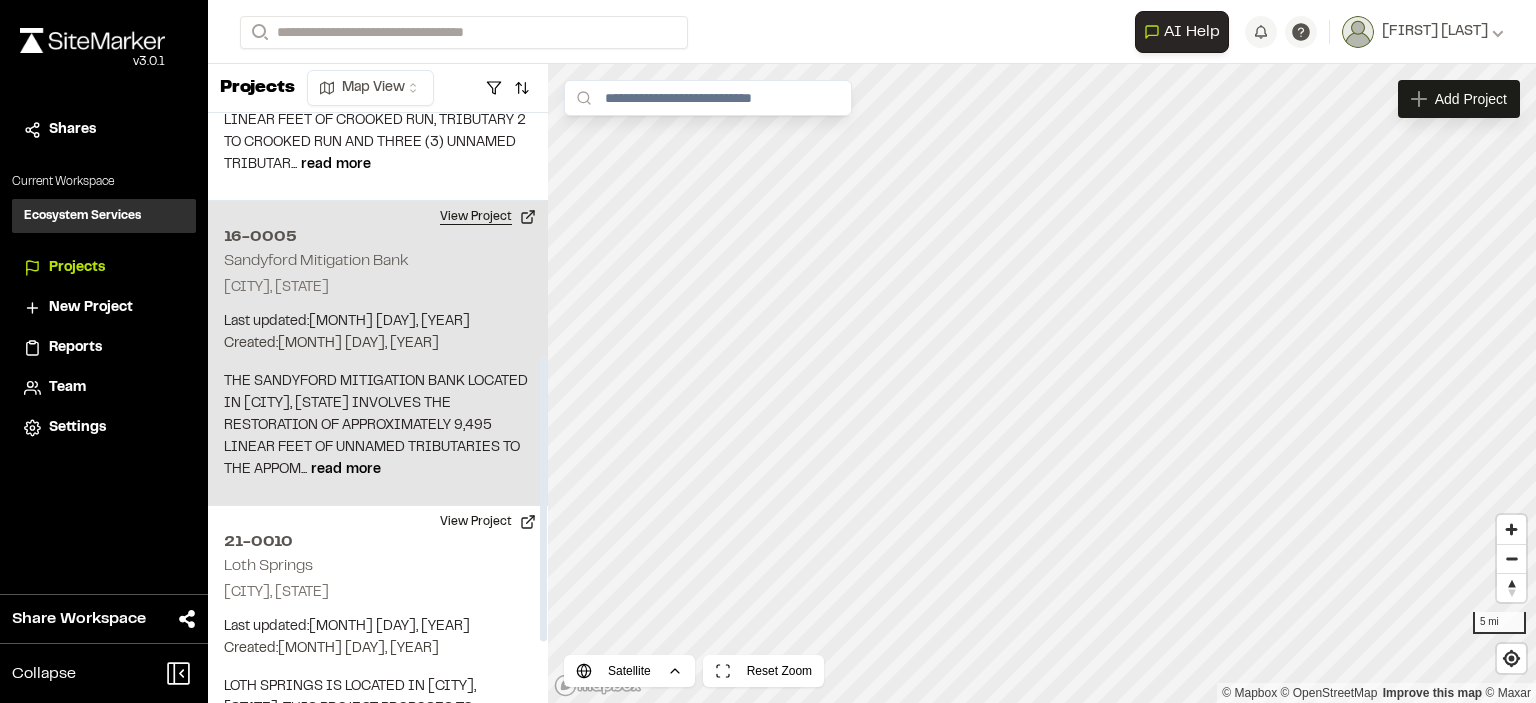 click on "View Project" at bounding box center [488, 217] 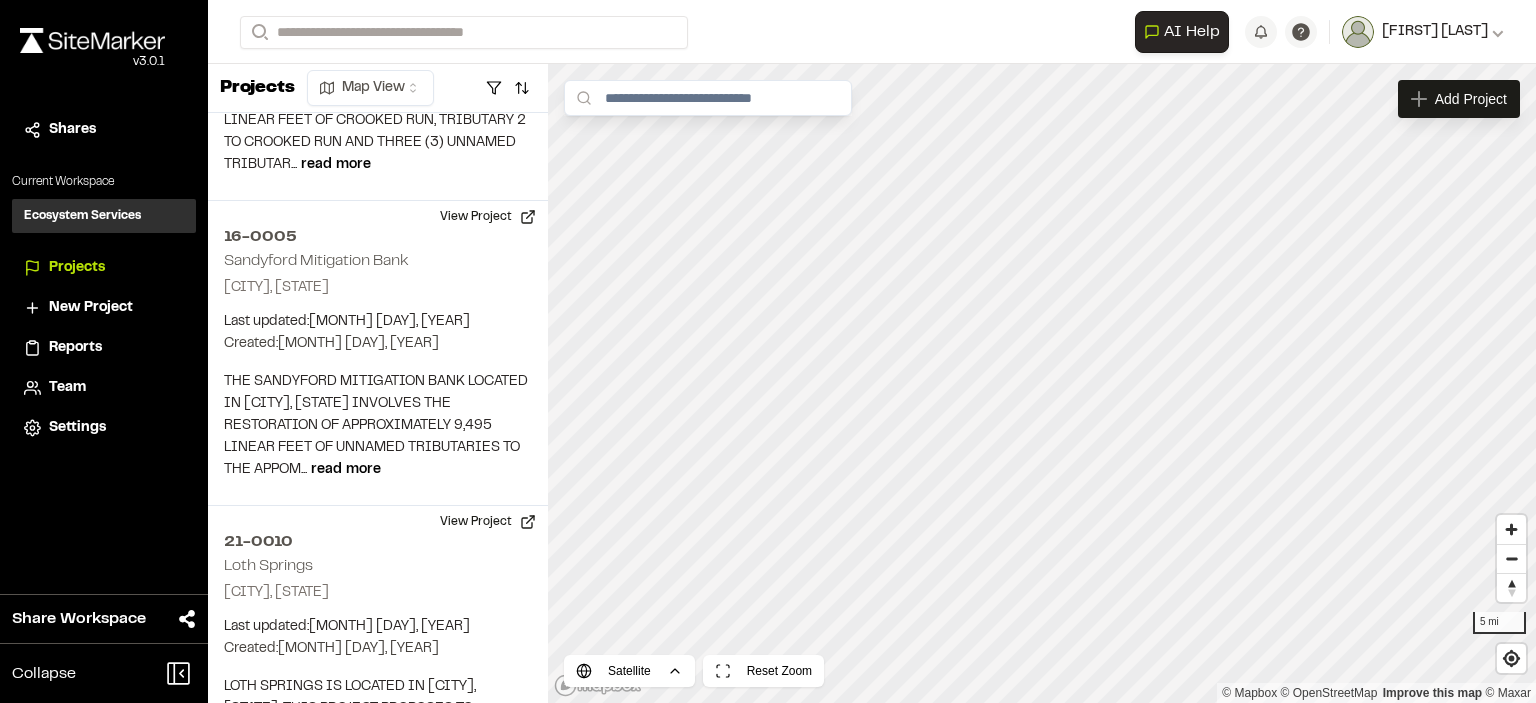 click on "[FIRST] [LAST]" at bounding box center [1435, 32] 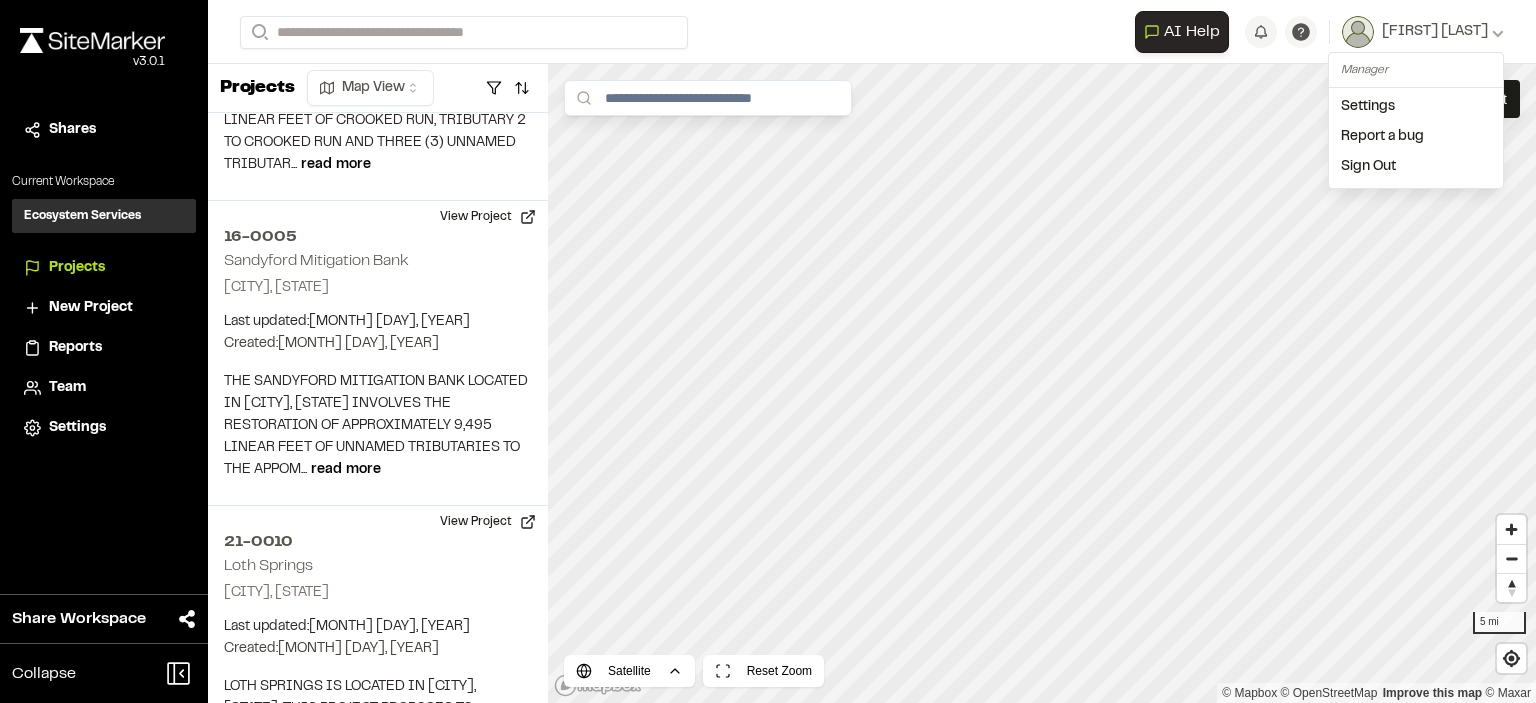 click on "Sign Out" at bounding box center [1416, 167] 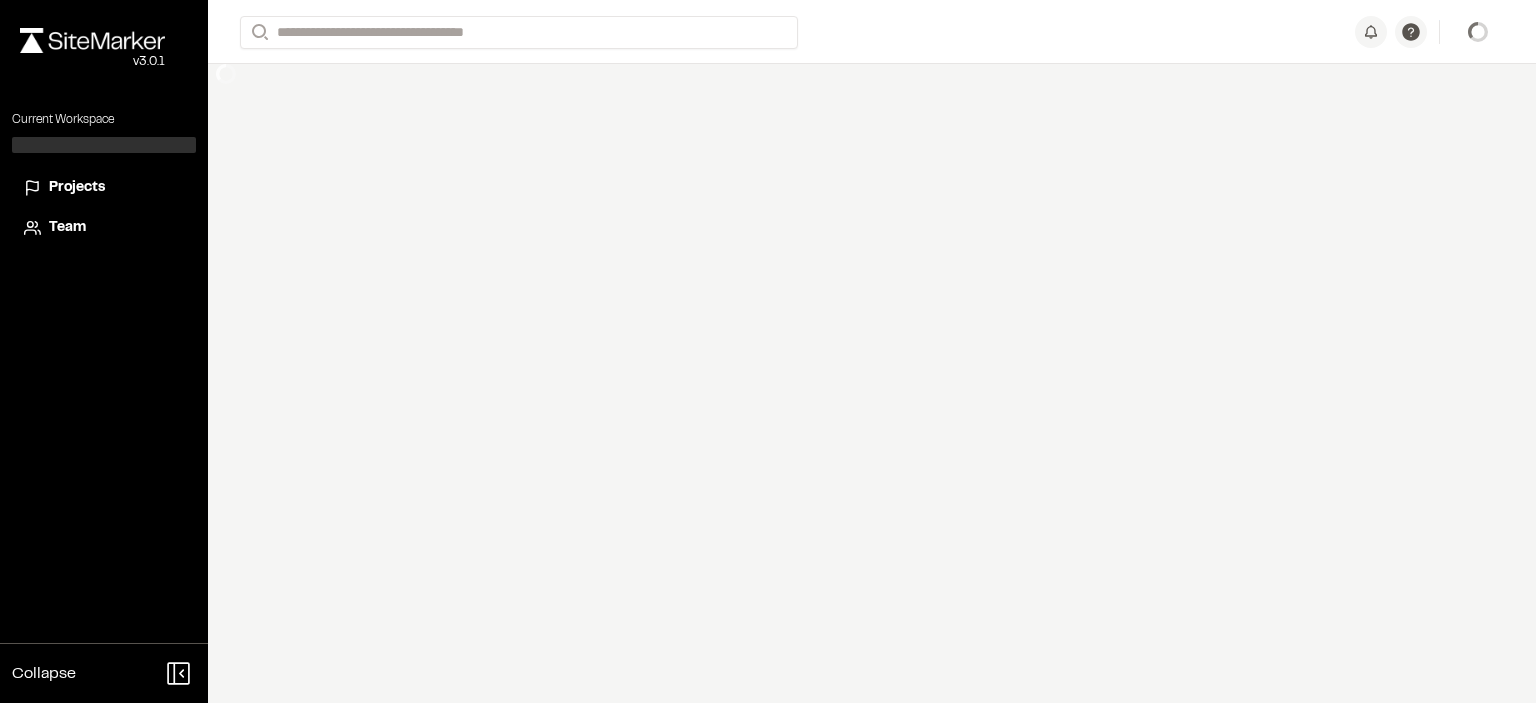 scroll, scrollTop: 0, scrollLeft: 0, axis: both 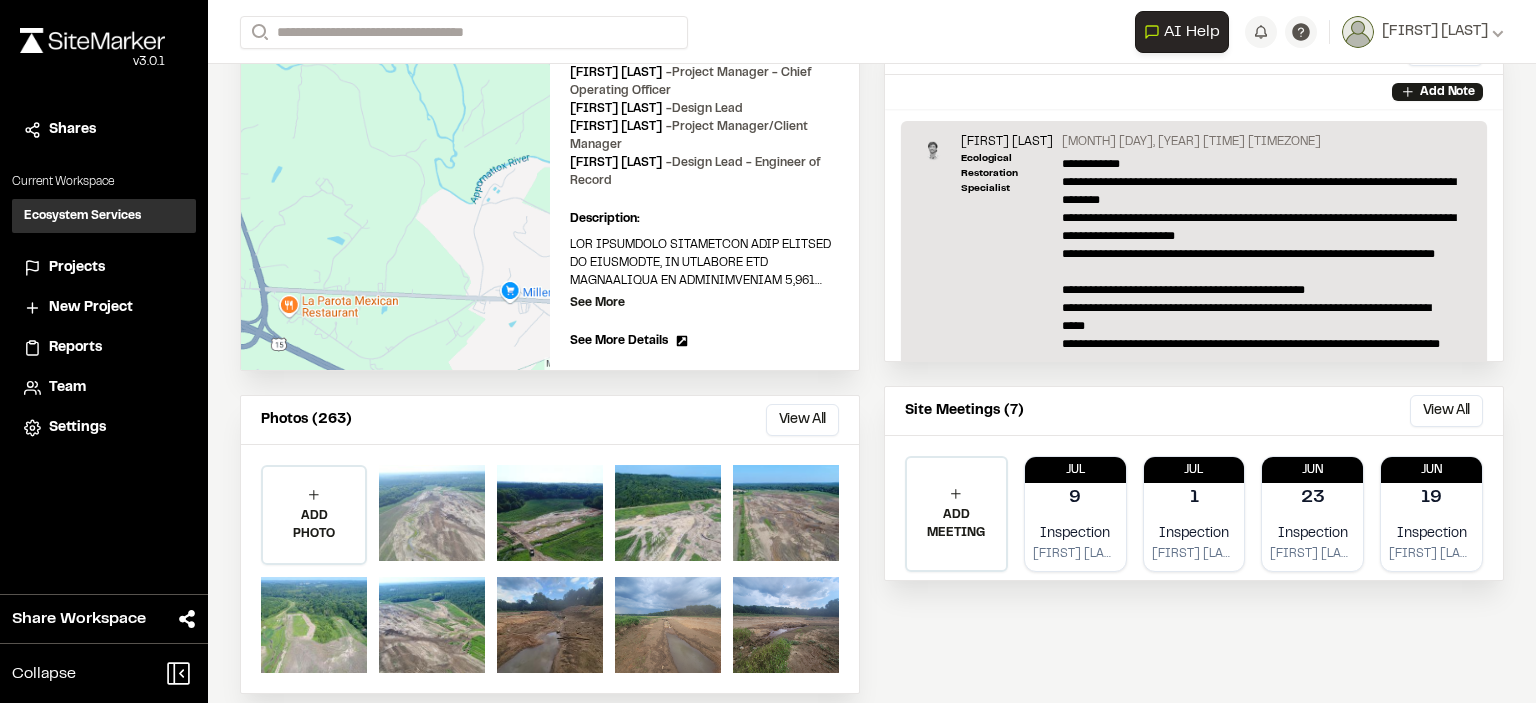 click at bounding box center [432, 513] 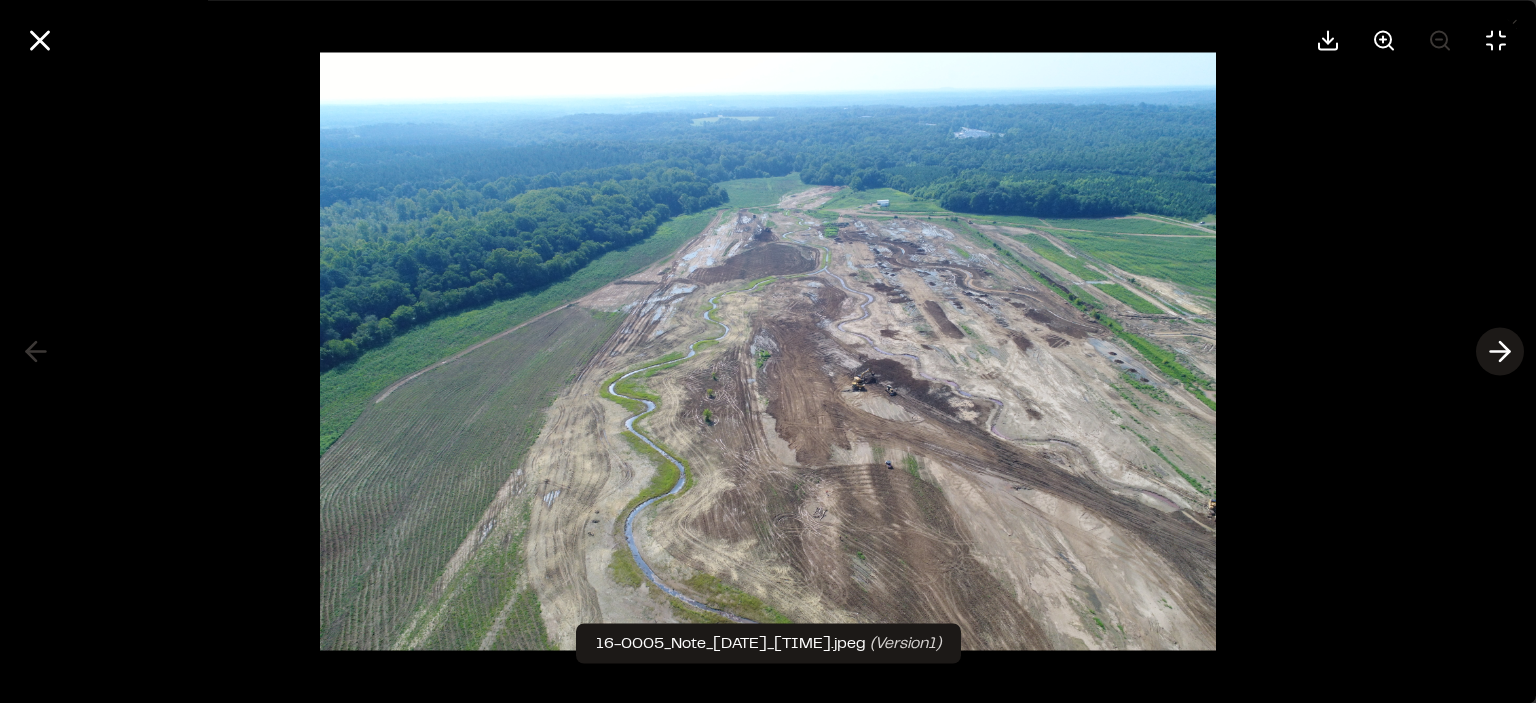 click 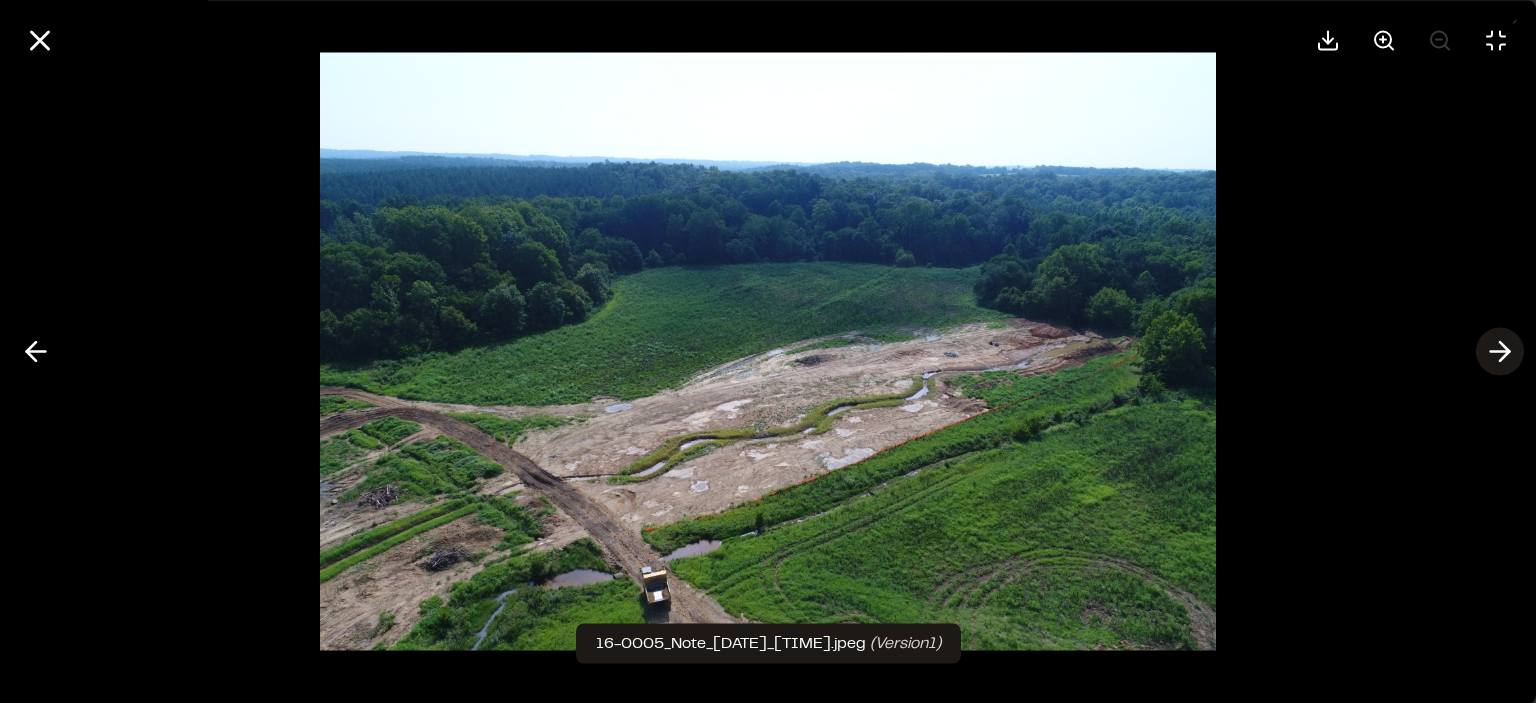 click 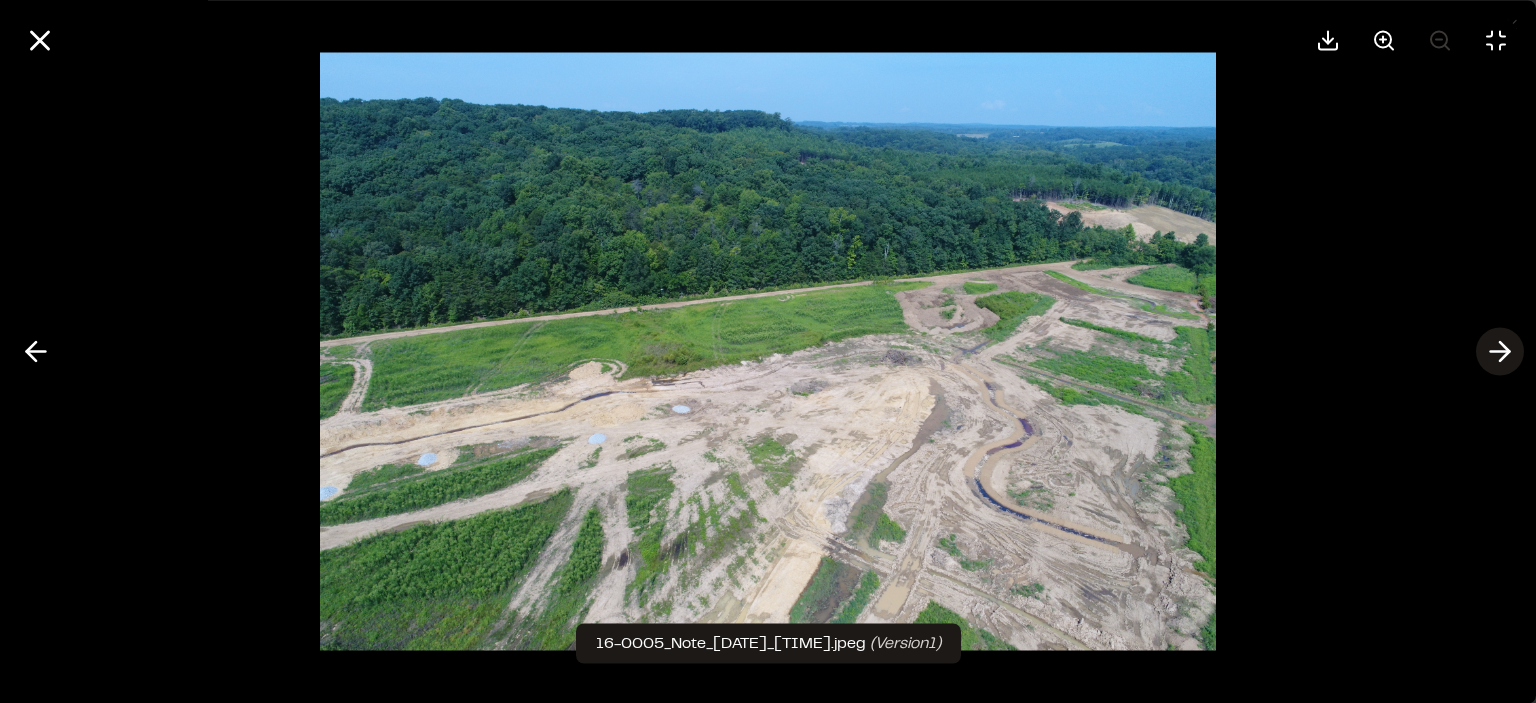 click 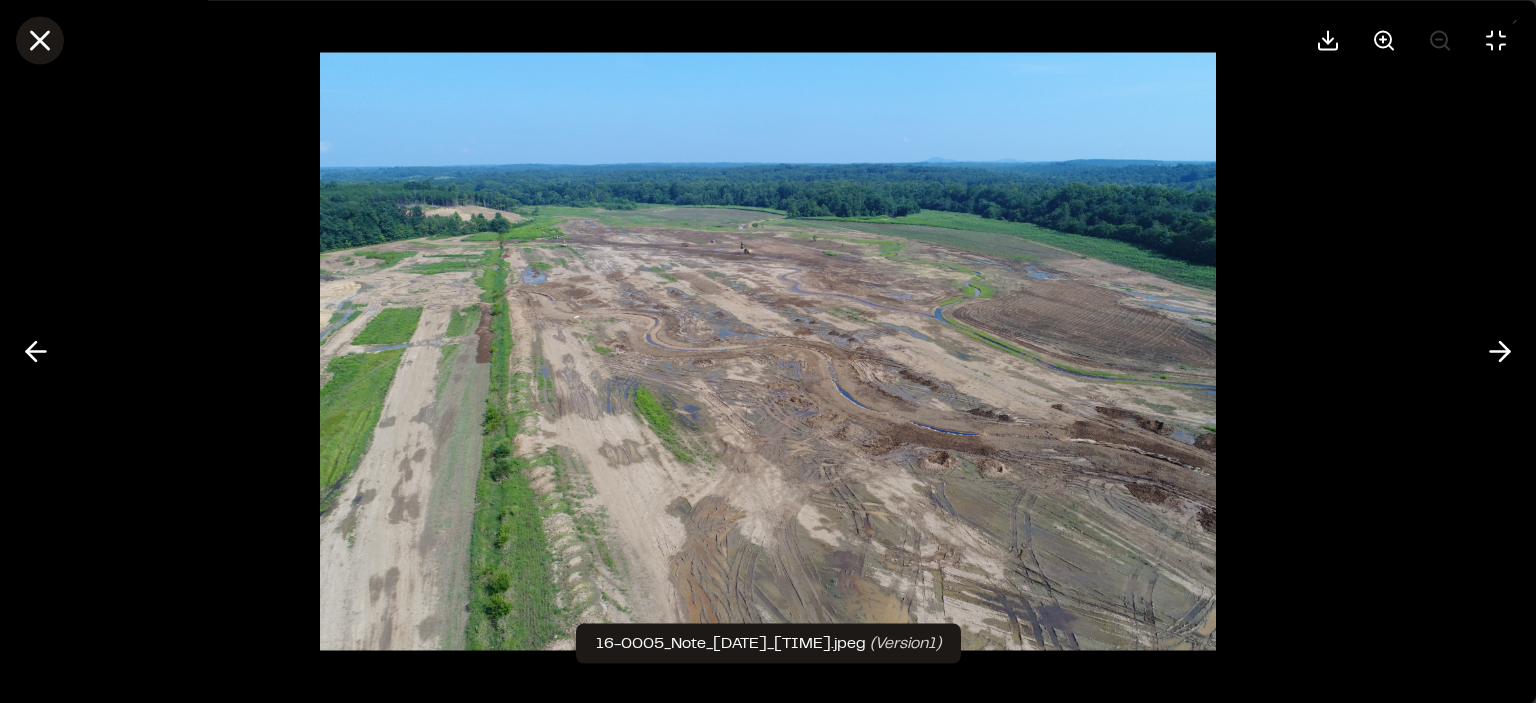 click 